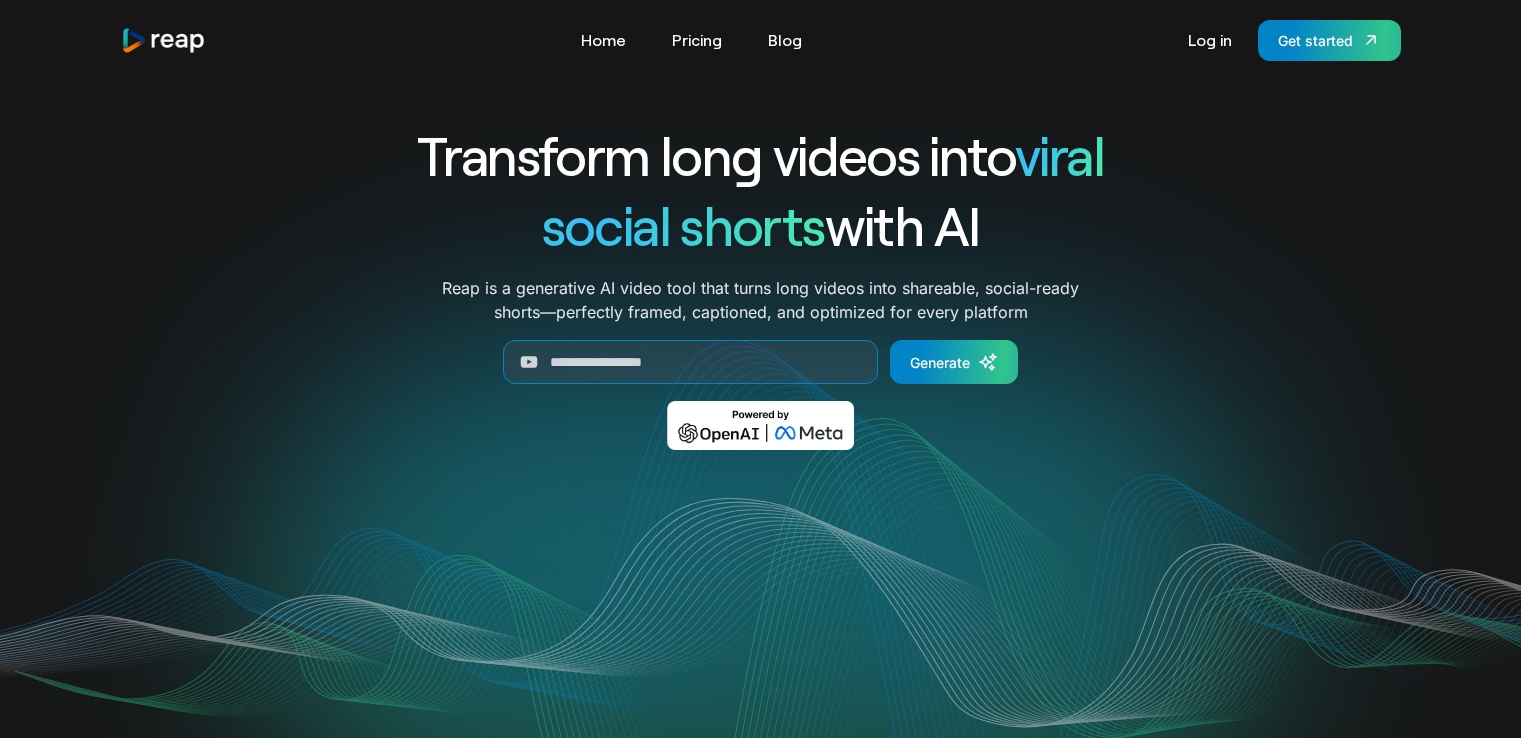 scroll, scrollTop: 0, scrollLeft: 0, axis: both 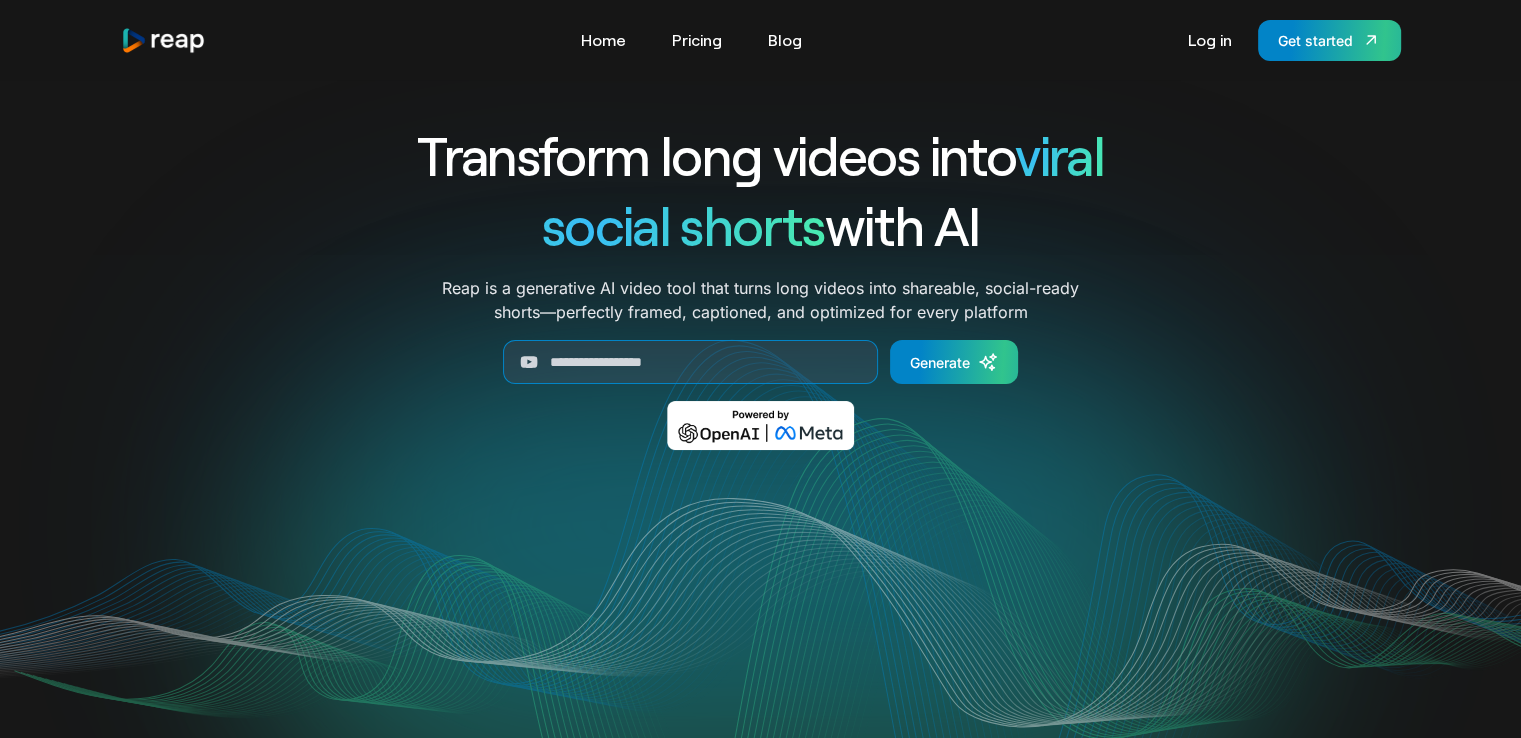click on "Transform long videos into  viral social shorts  with AI Reap is a generative AI video tool that turns long videos into shareable, social-ready shorts—perfectly framed, captioned, and optimized for every platform
Generate
Thank you! Your submission has been received! Oops! Something went wrong while submitting the form." at bounding box center (761, 299) 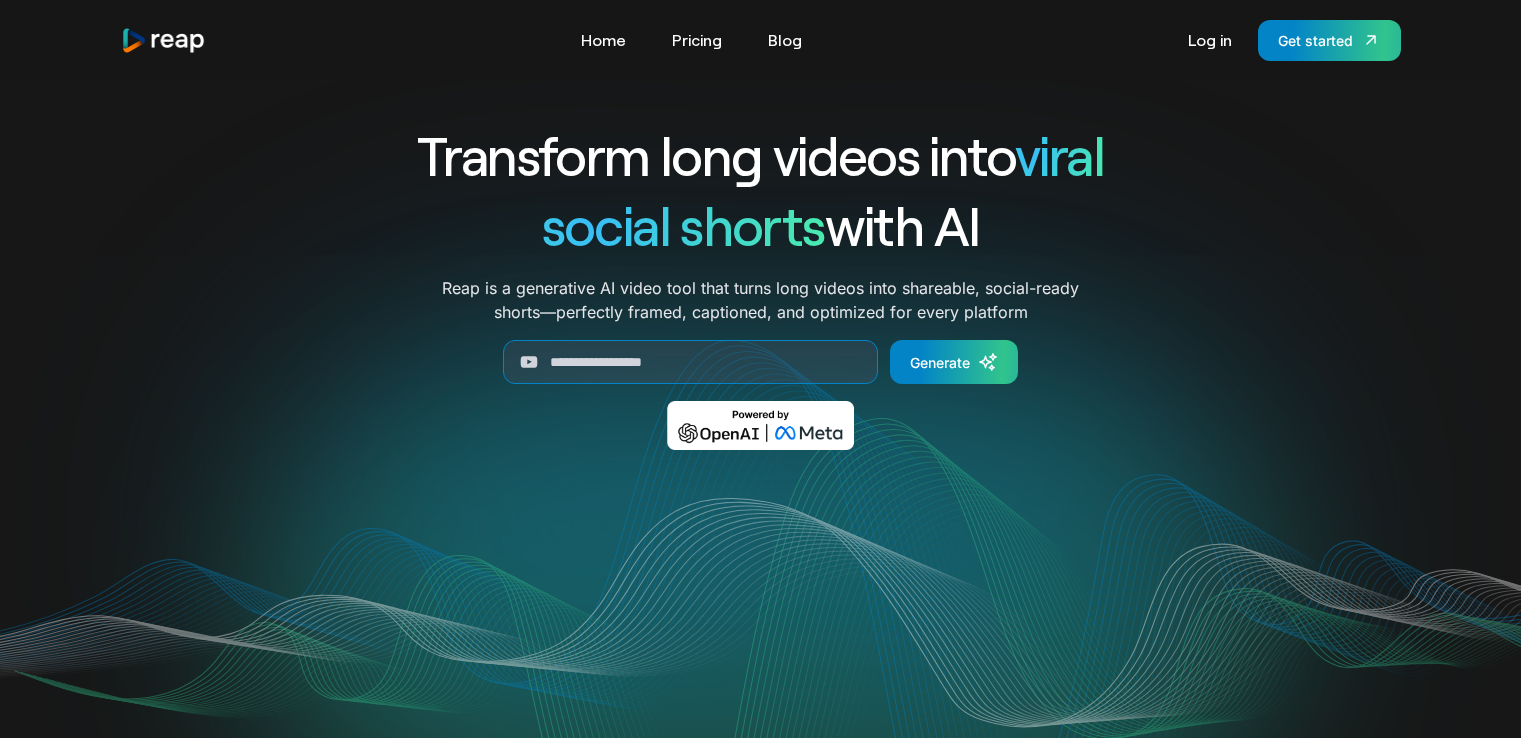 scroll, scrollTop: 0, scrollLeft: 0, axis: both 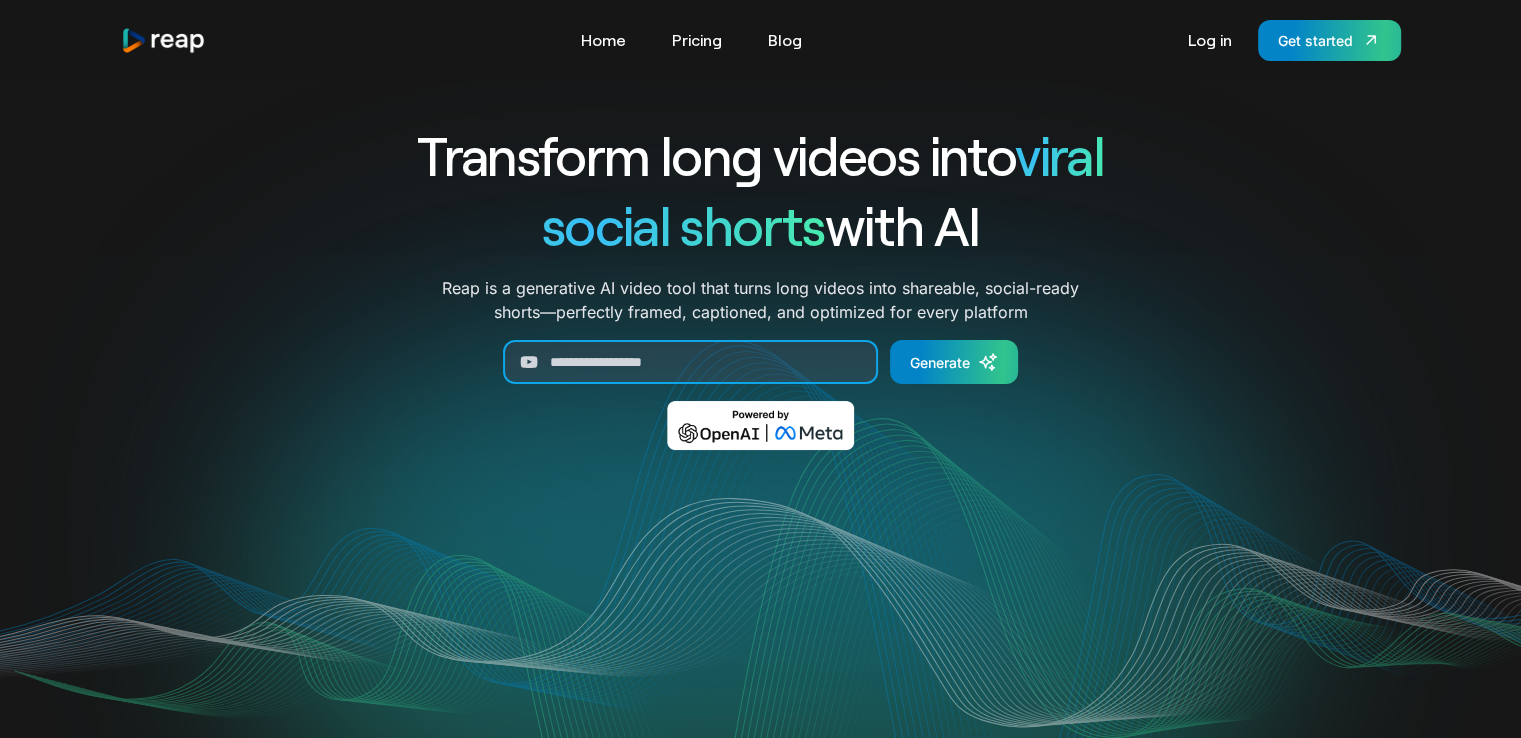 click at bounding box center (690, 362) 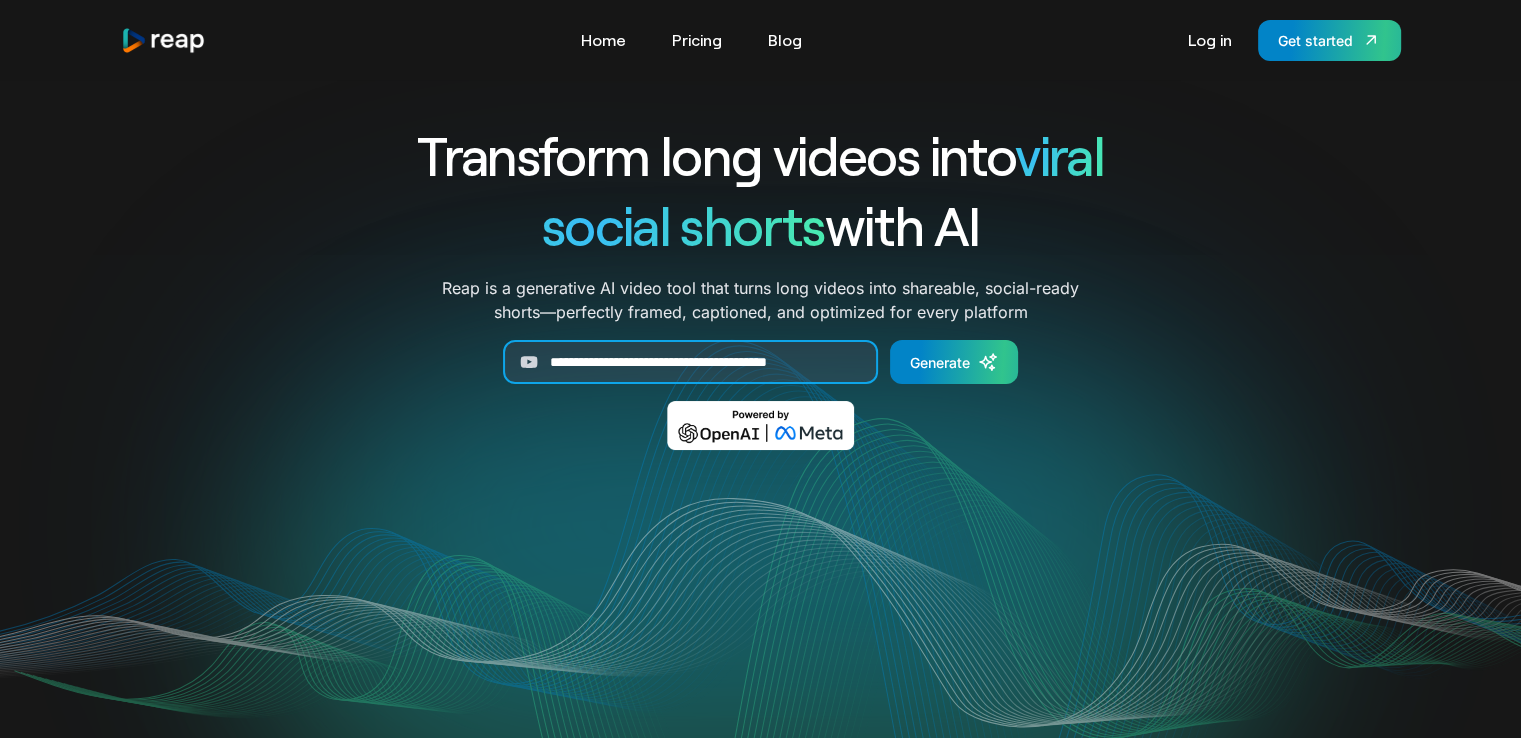 scroll, scrollTop: 0, scrollLeft: 32, axis: horizontal 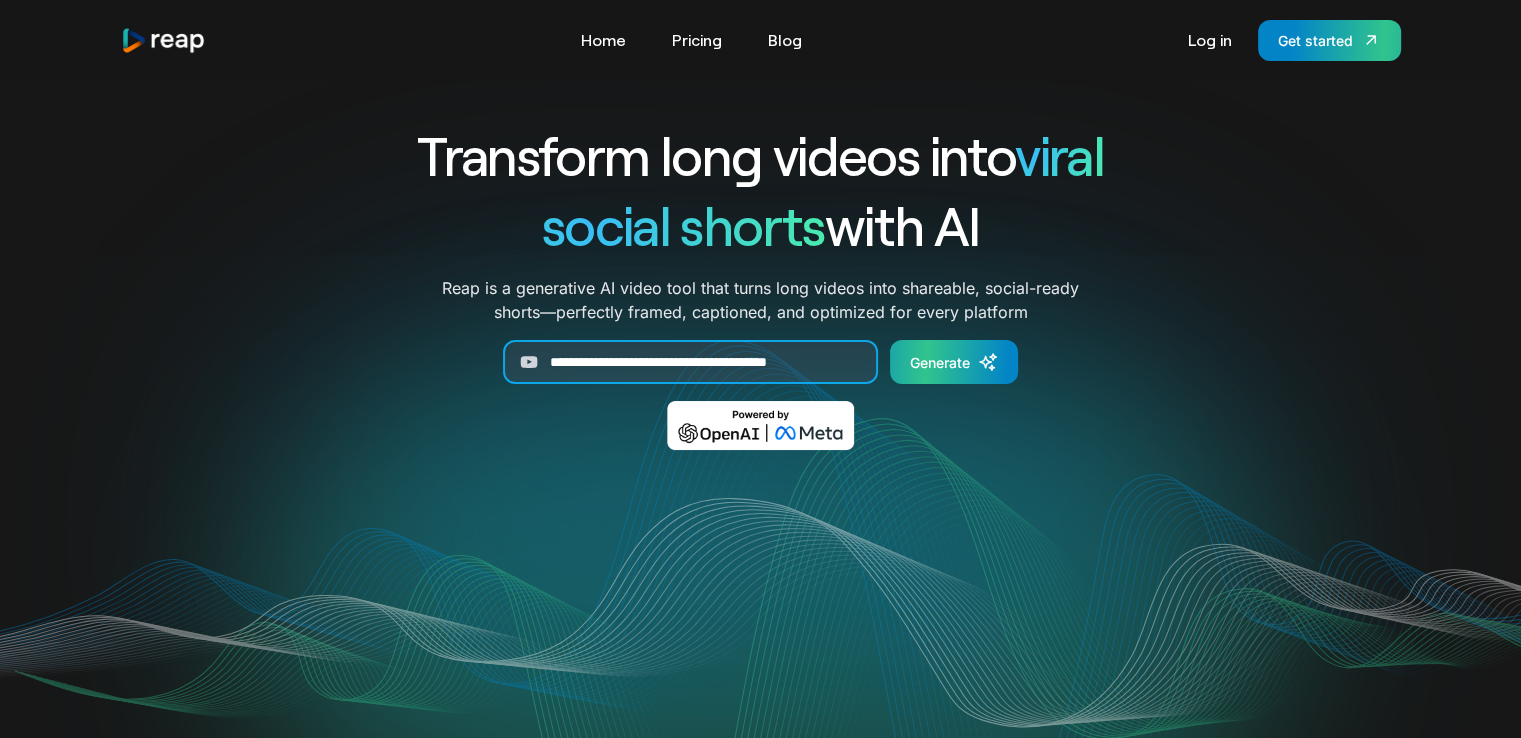 type on "**********" 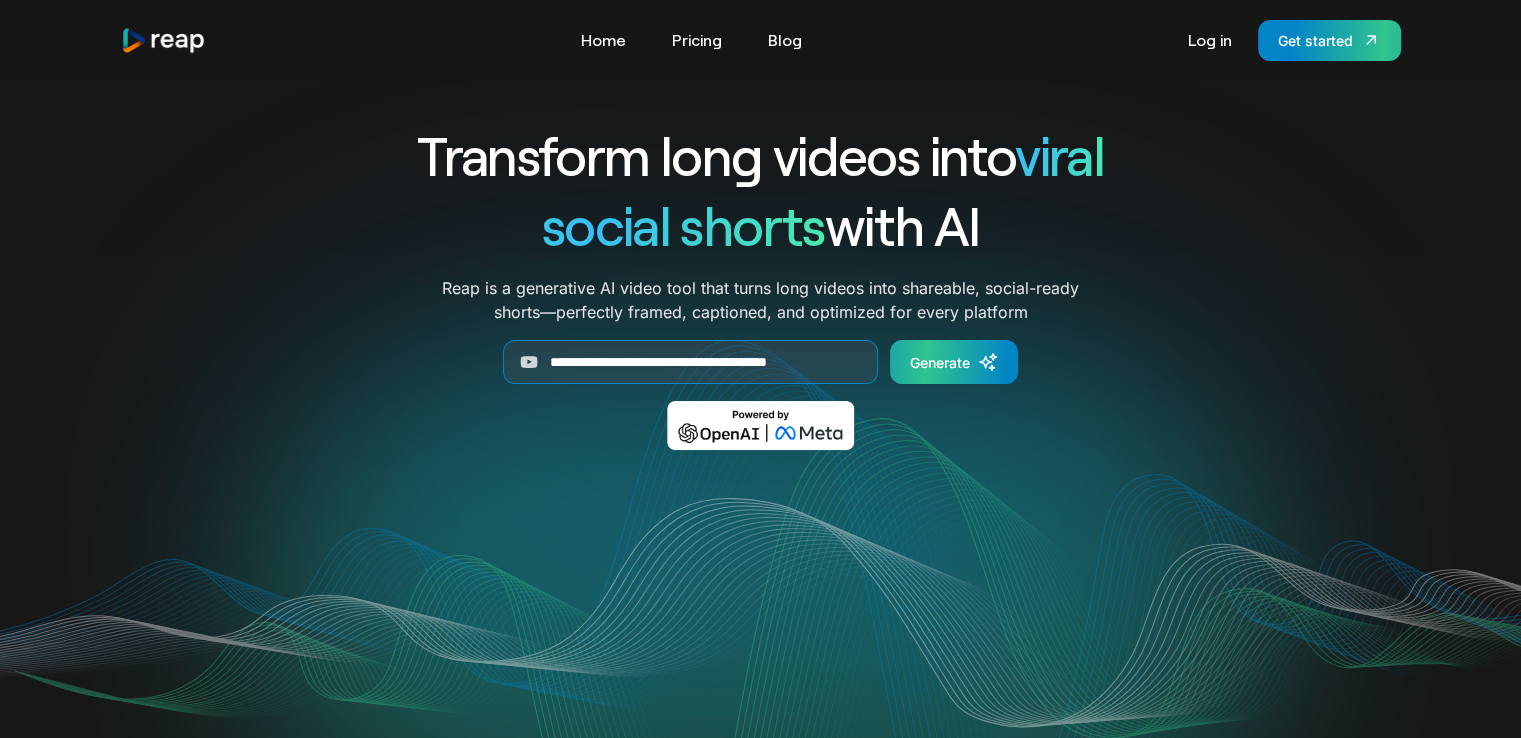 scroll, scrollTop: 0, scrollLeft: 0, axis: both 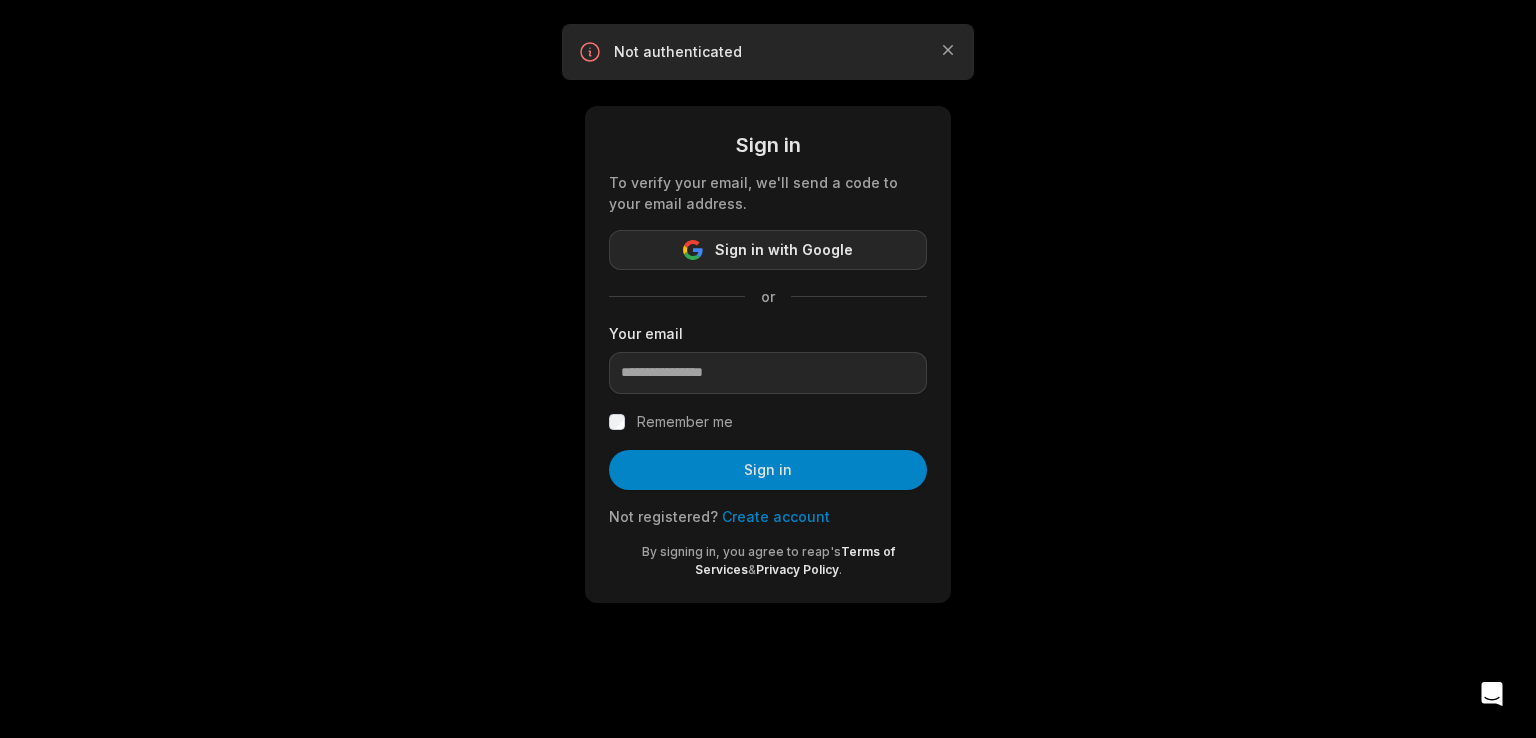 click on "Sign in with Google" at bounding box center (768, 250) 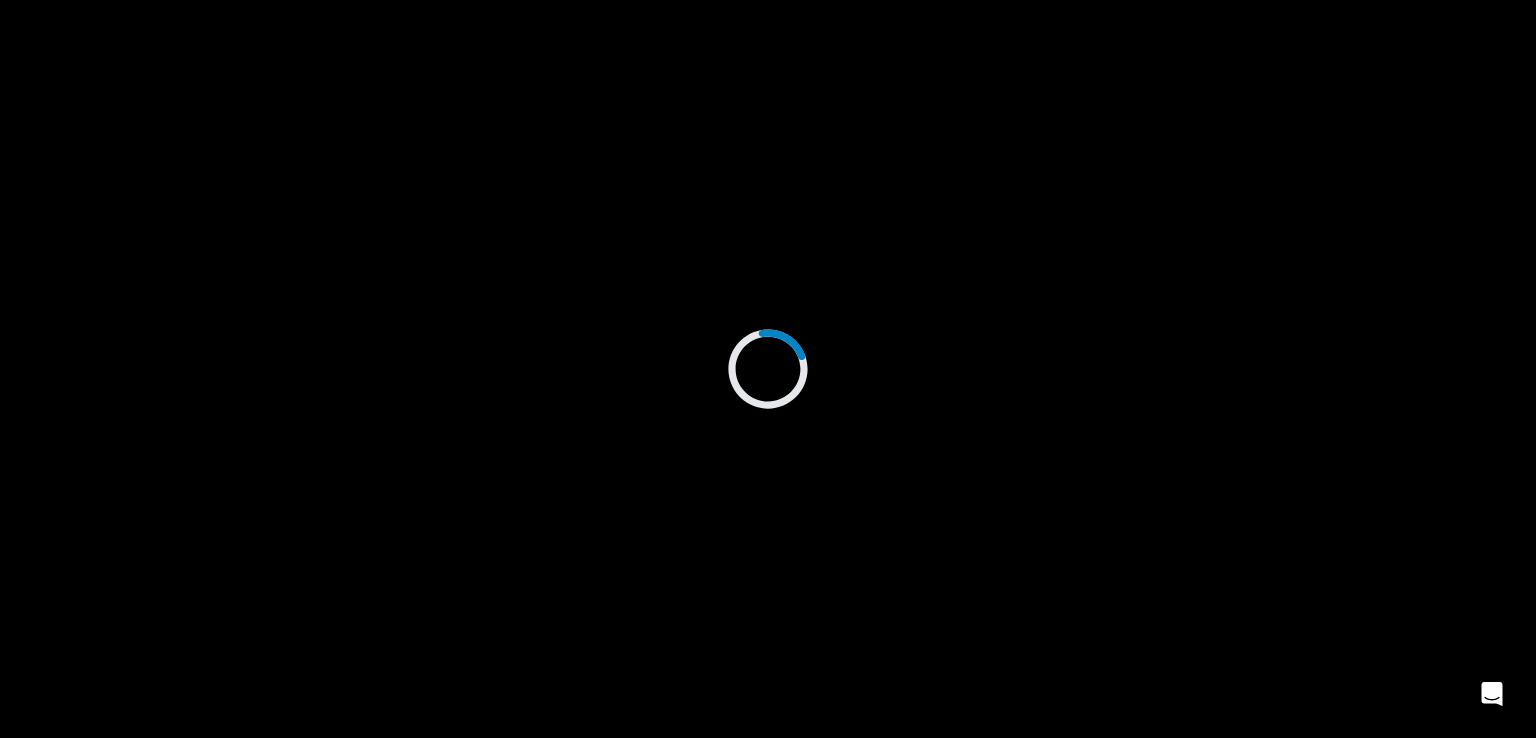 scroll, scrollTop: 0, scrollLeft: 0, axis: both 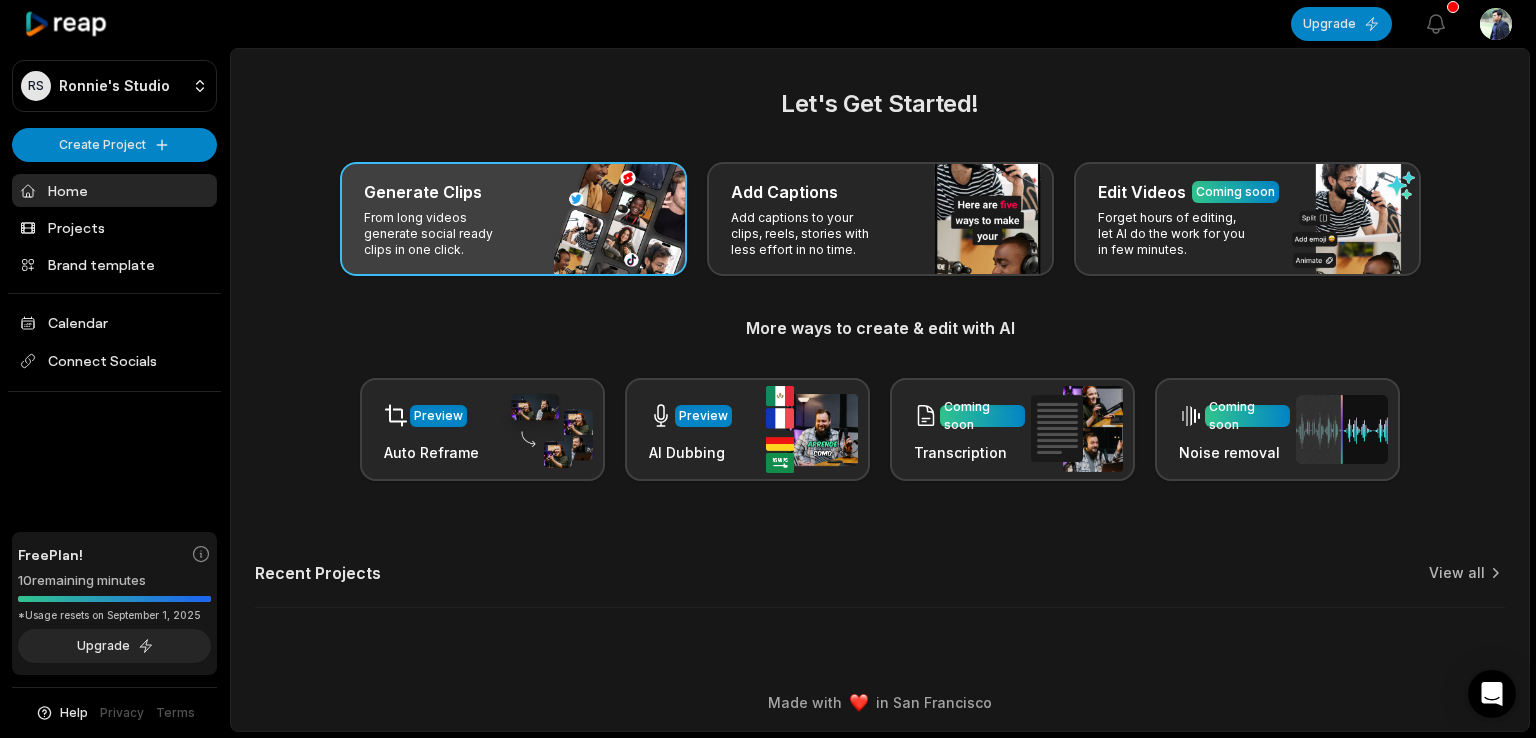 click on "Generate Clips From long videos generate social ready clips in one click." at bounding box center [513, 219] 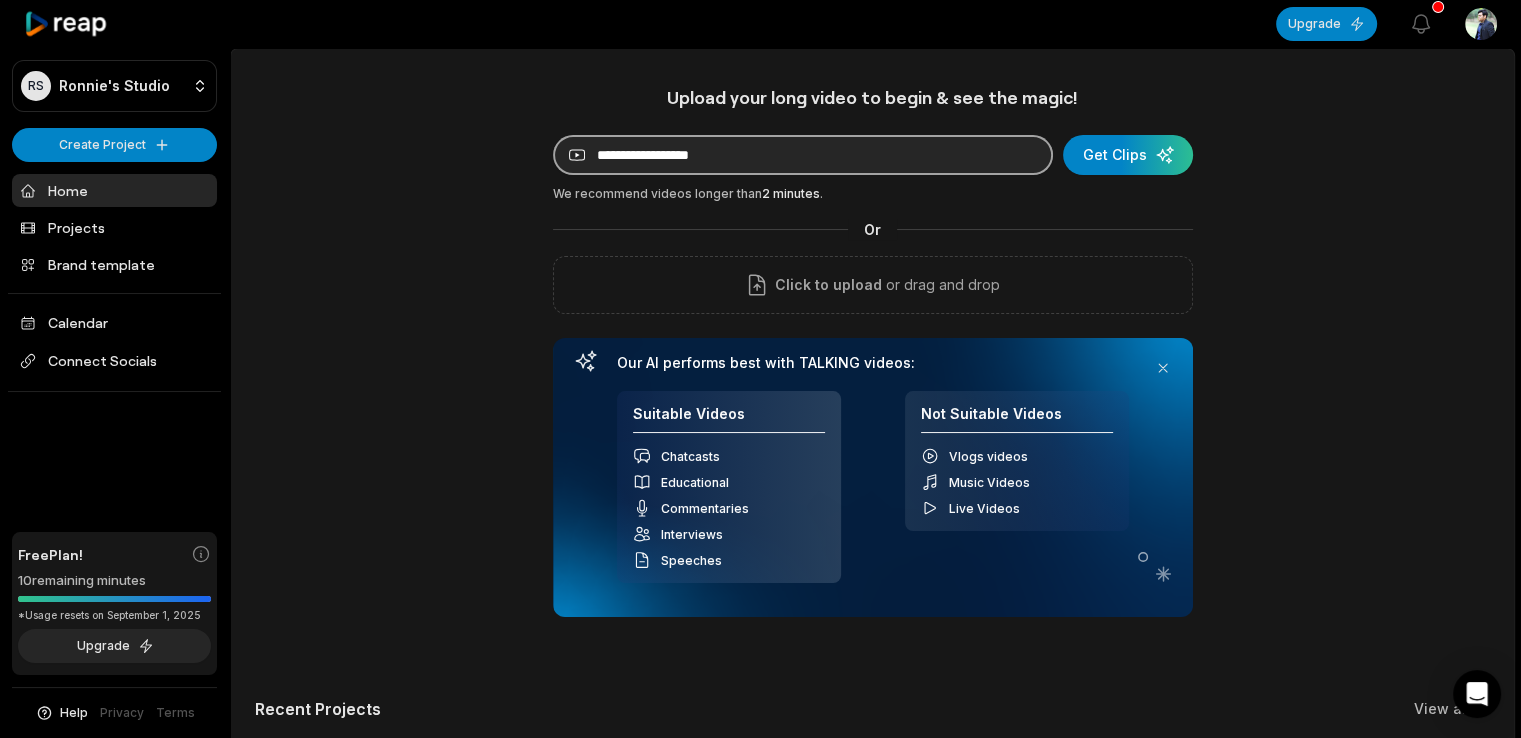 click at bounding box center [803, 155] 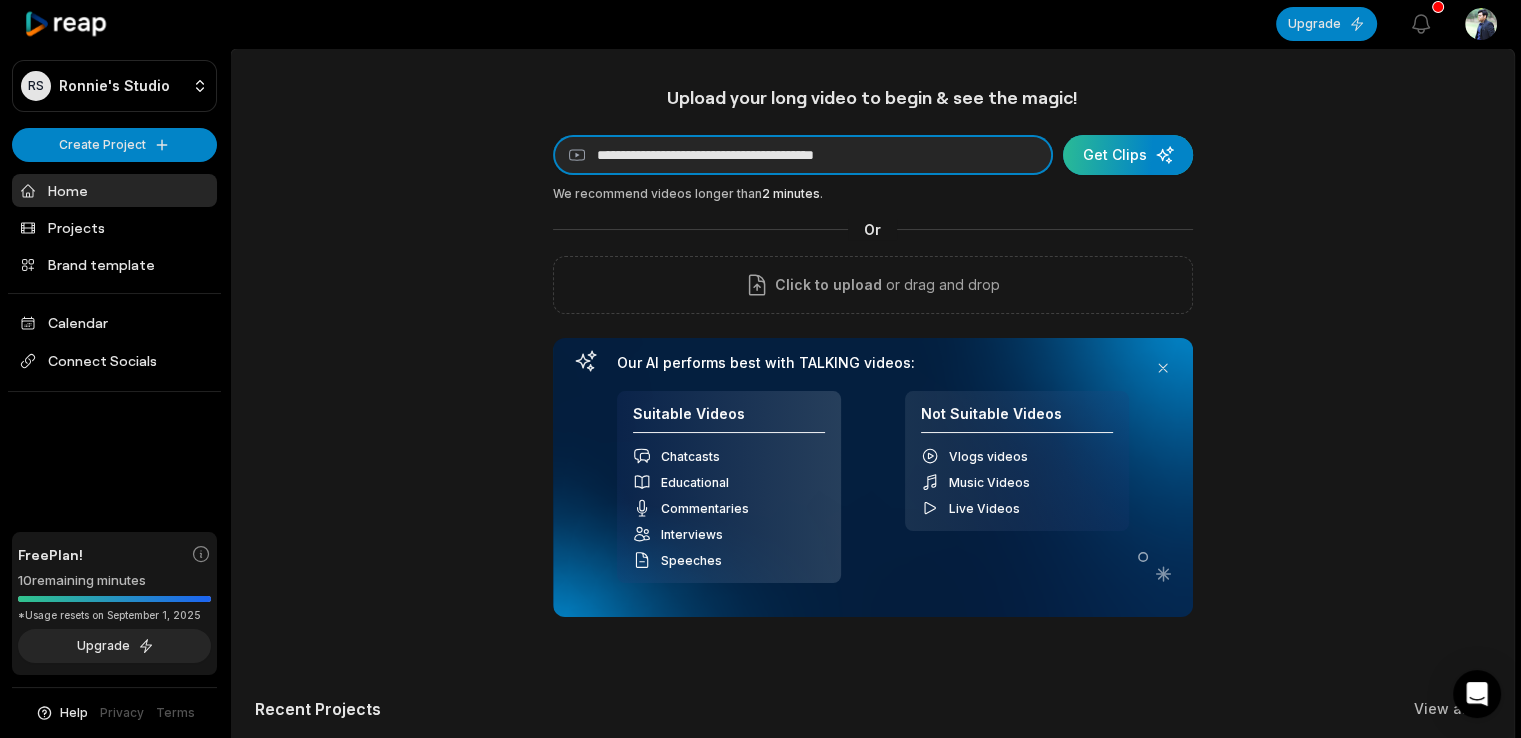 type on "**********" 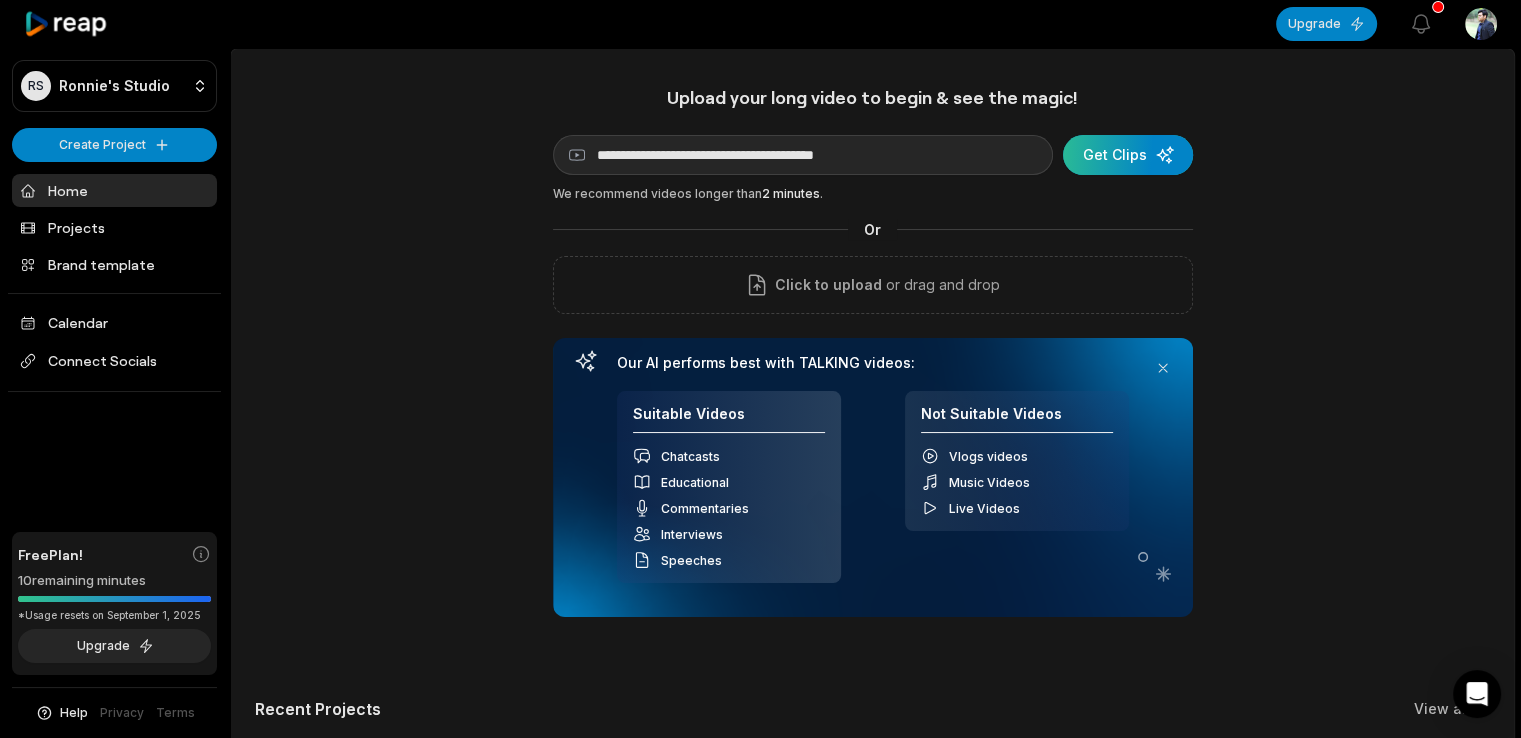 click at bounding box center (1128, 155) 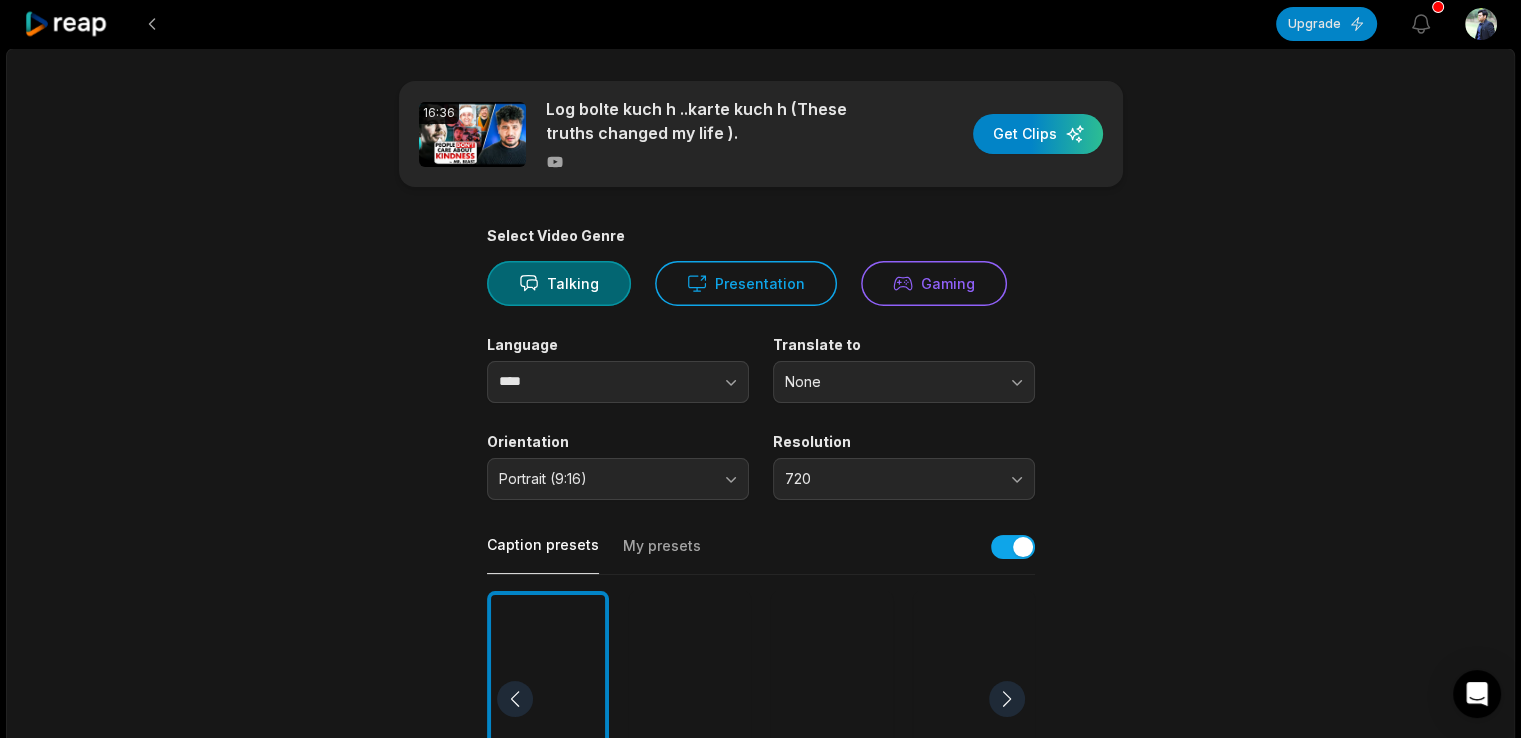 click on "16:36 Log bolte kuch h ..karte kuch h (These truths changed my life ). Get Clips Select Video Genre Talking Presentation Gaming Language **** Translate to None Orientation Portrait (9:16) Resolution 720 Caption presets My presets Deep Diver Popping Beasty YC Playdate Pet Zen More Presets Processing Time Frame 00:00 16:36 Auto Clip Length <30s 30s-60s 60s-90s 90s-3min Clip Topics (optional) Add specific topics that you want AI to clip from the video." at bounding box center [761, 693] 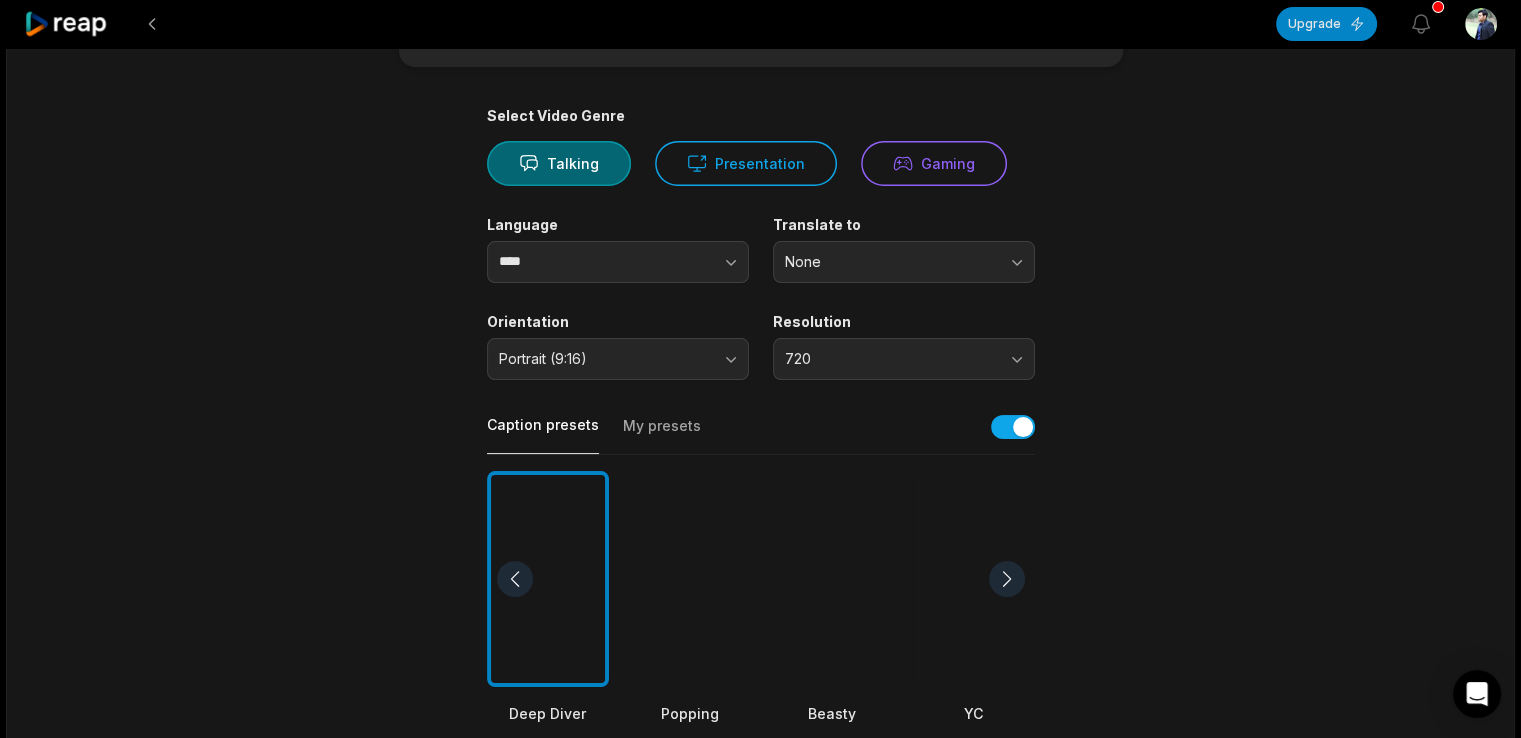 scroll, scrollTop: 200, scrollLeft: 0, axis: vertical 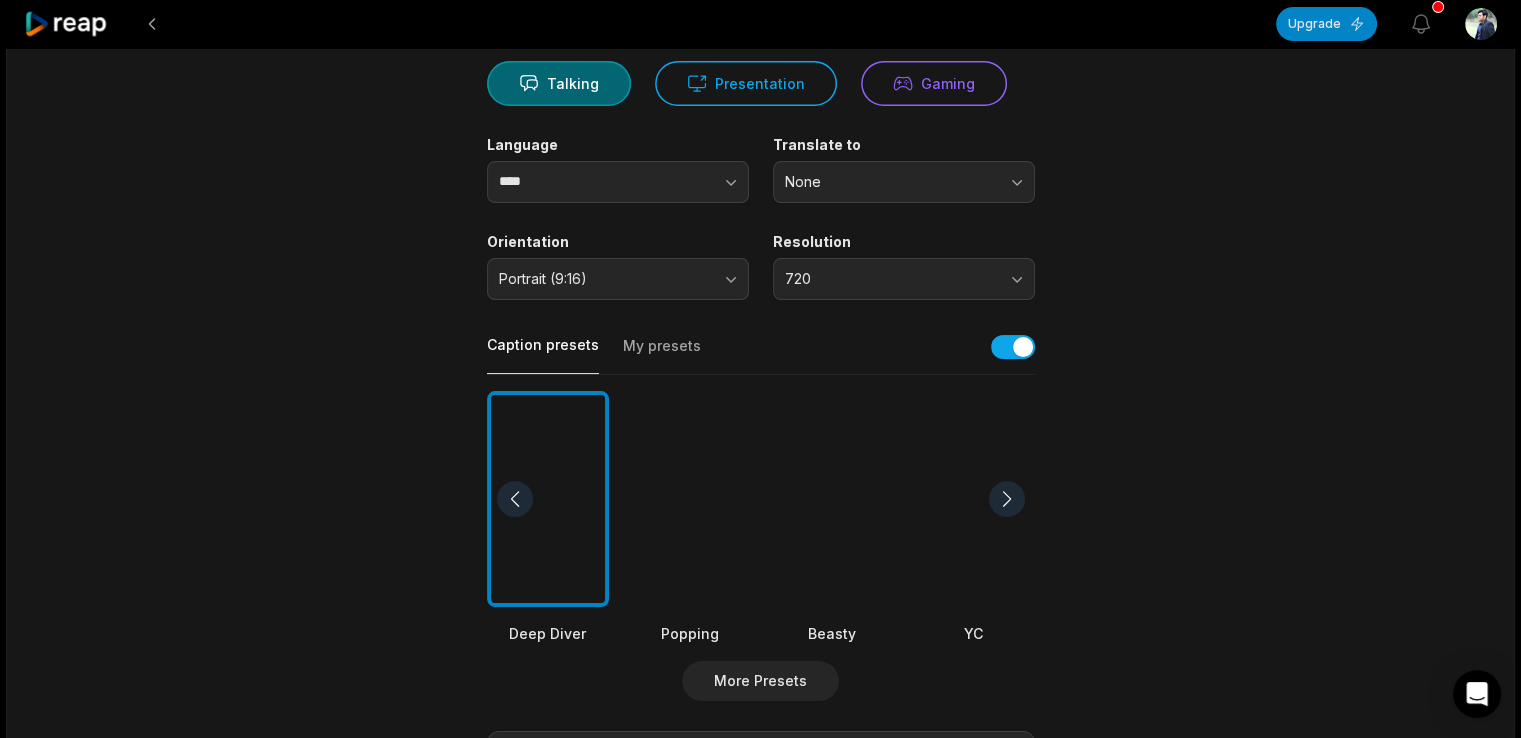 click at bounding box center [548, 499] 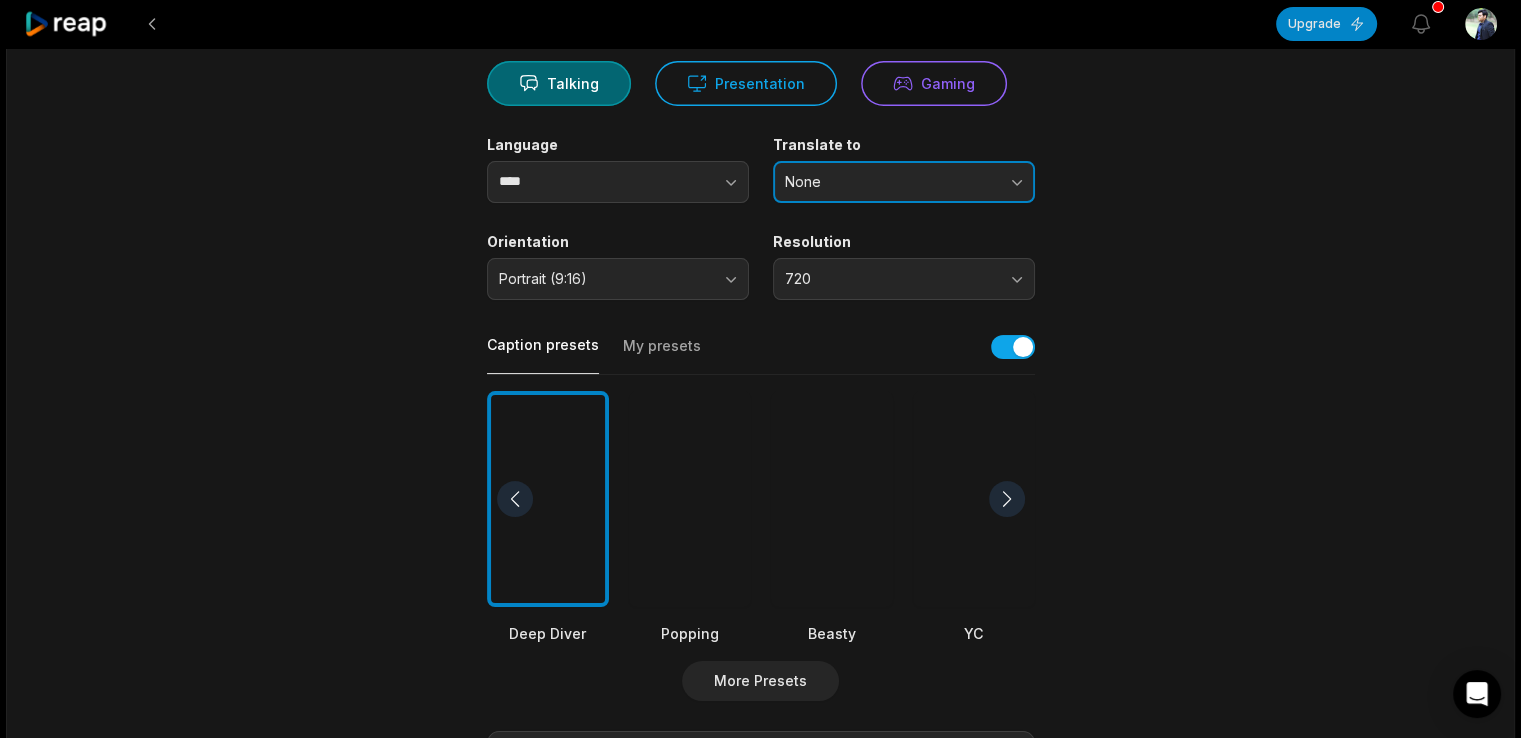 click on "None" at bounding box center (904, 182) 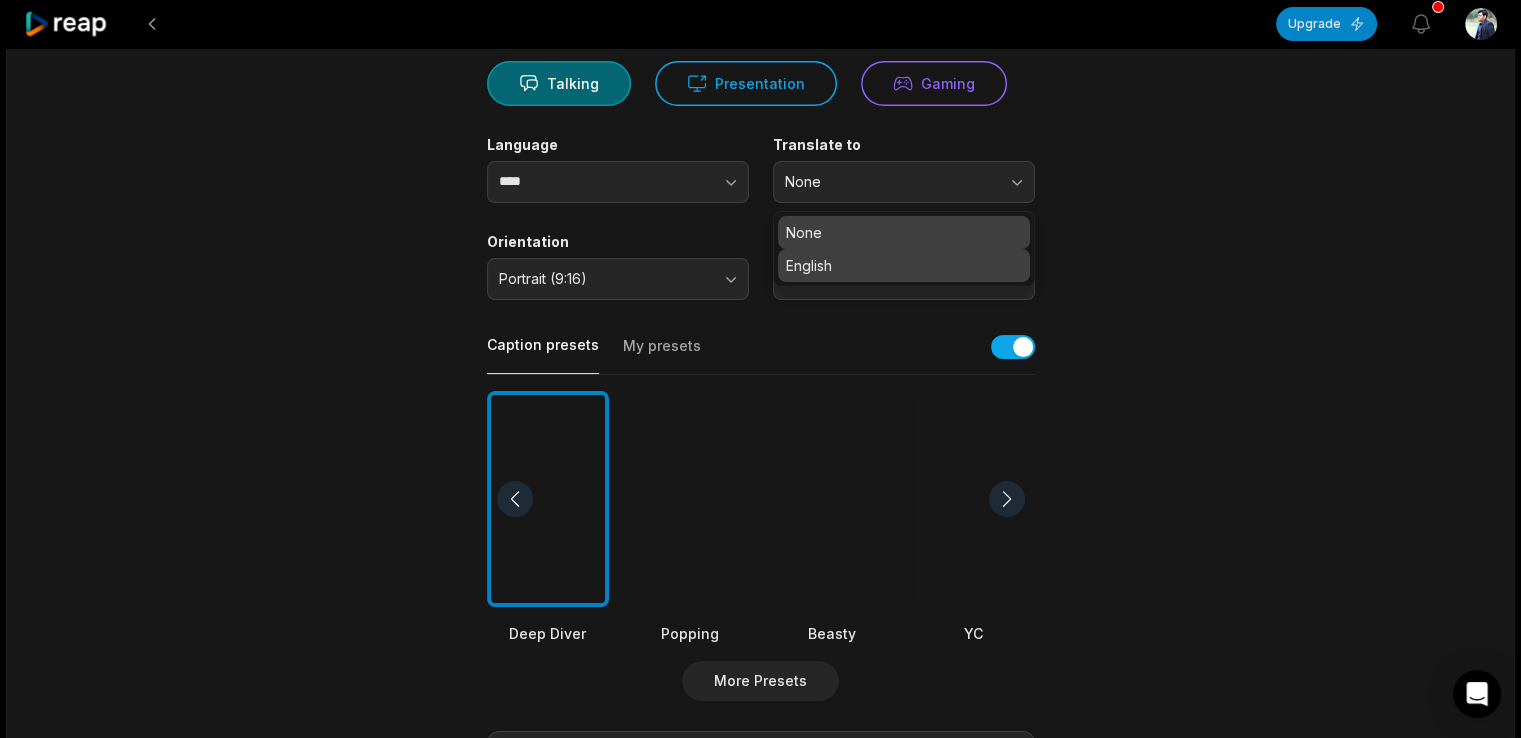 click on "English" at bounding box center [904, 265] 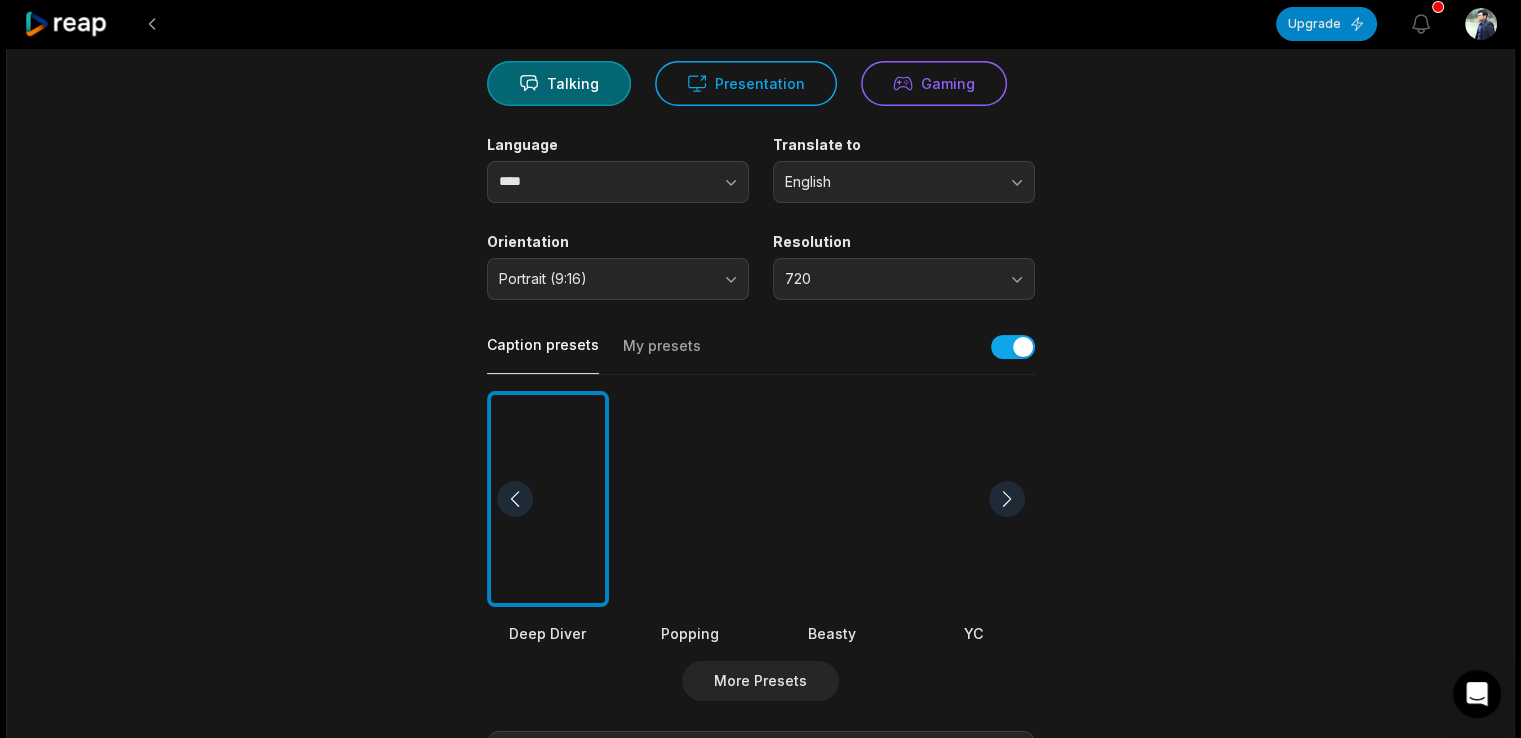 click on "16:36 Log bolte kuch h ..karte kuch h (These truths changed my life ). Get Clips Select Video Genre Talking Presentation Gaming Language **** Translate to None Orientation Portrait (9:16) Resolution 720 Caption presets My presets Deep Diver Popping Beasty YC Playdate Pet Zen More Presets Processing Time Frame 00:00 16:36 Auto Clip Length <30s 30s-60s 60s-90s 90s-3min Clip Topics (optional) Add specific topics that you want AI to clip from the video." at bounding box center [761, 493] 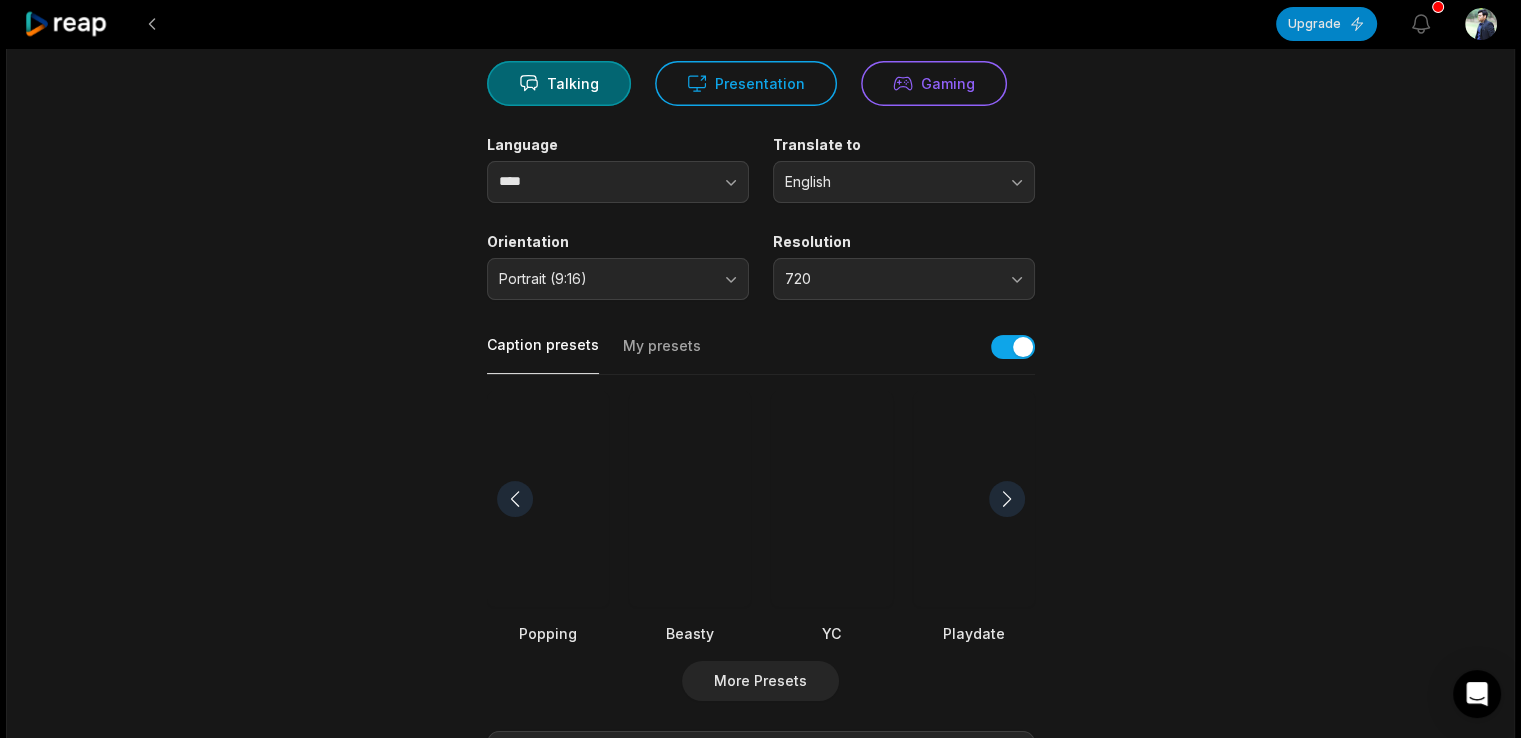 click at bounding box center (1007, 499) 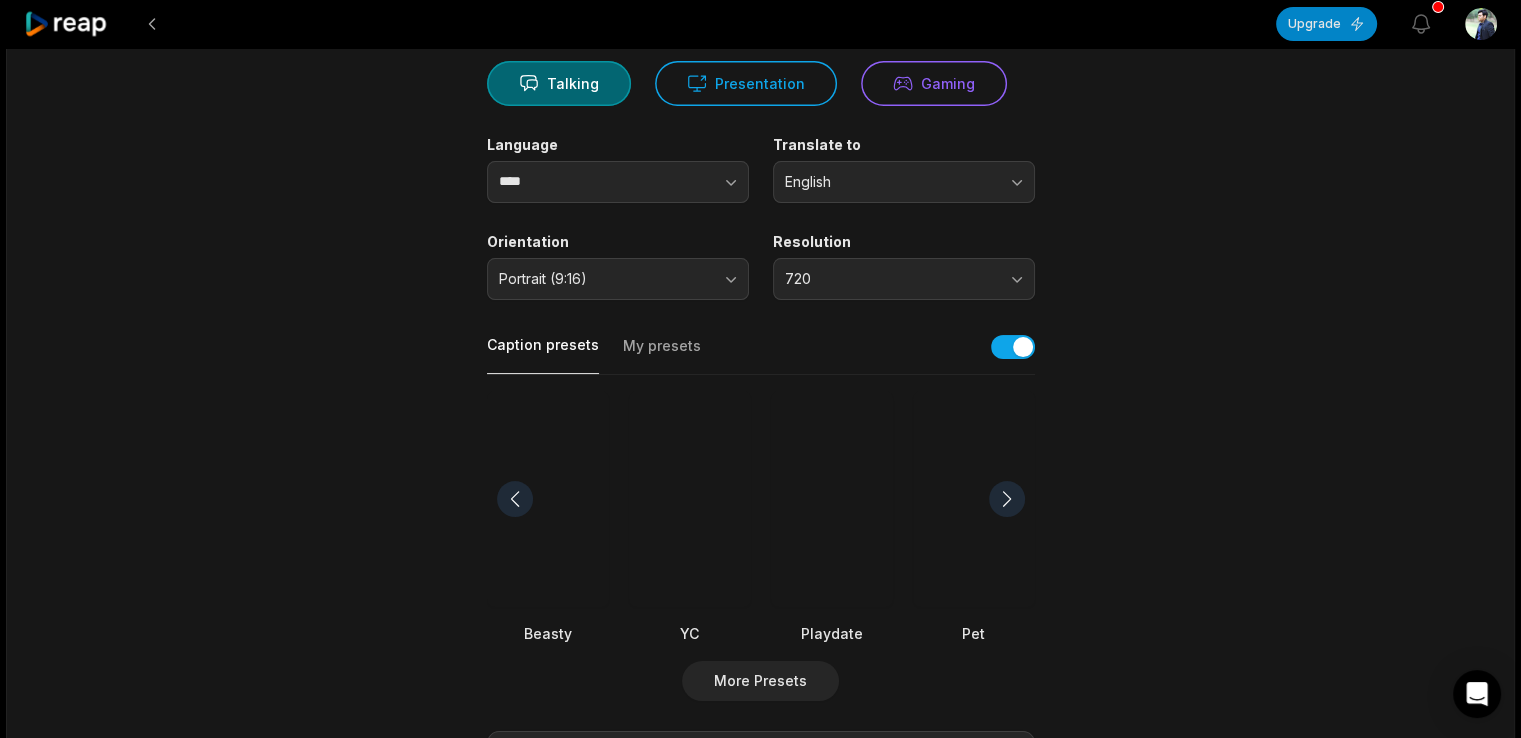 click at bounding box center [1007, 499] 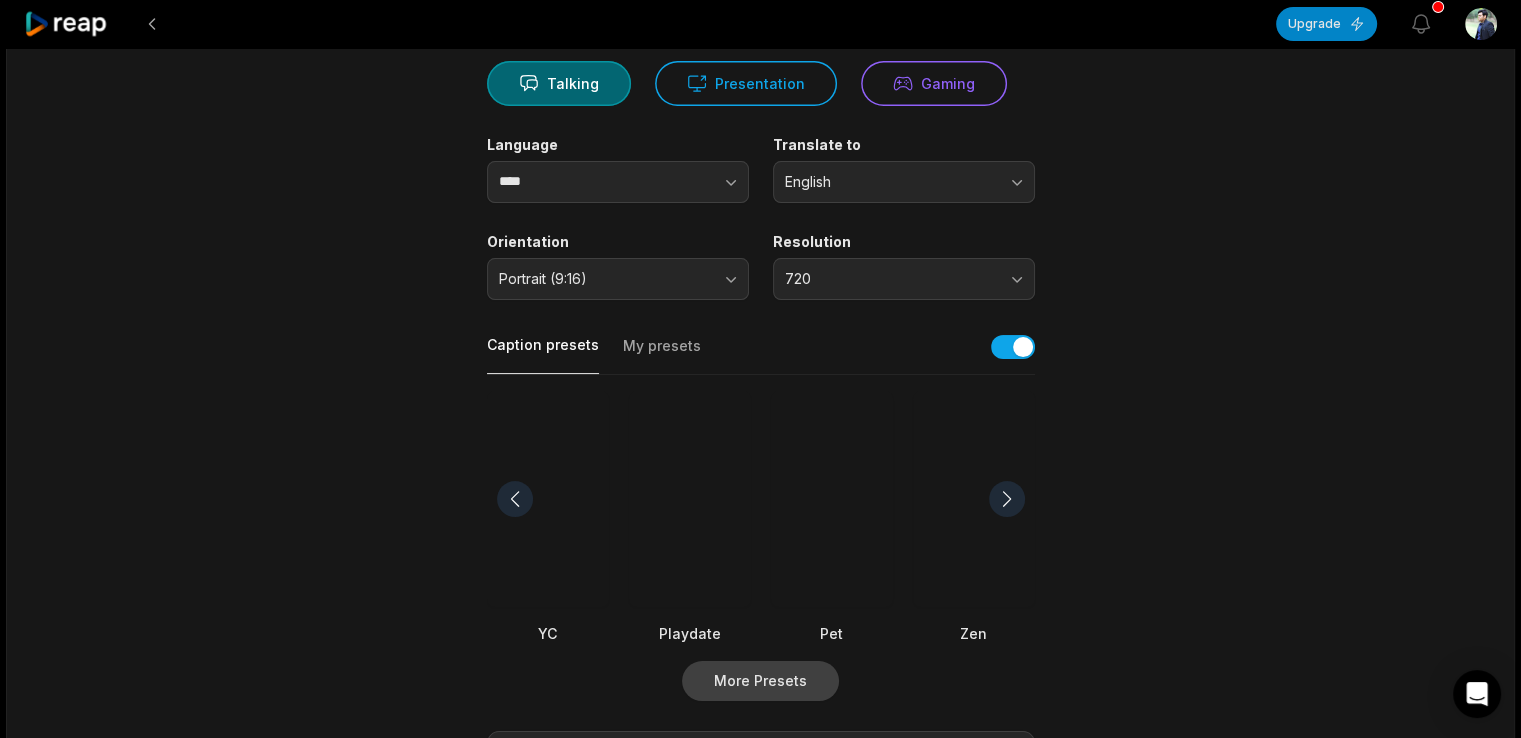 click on "More Presets" at bounding box center [760, 681] 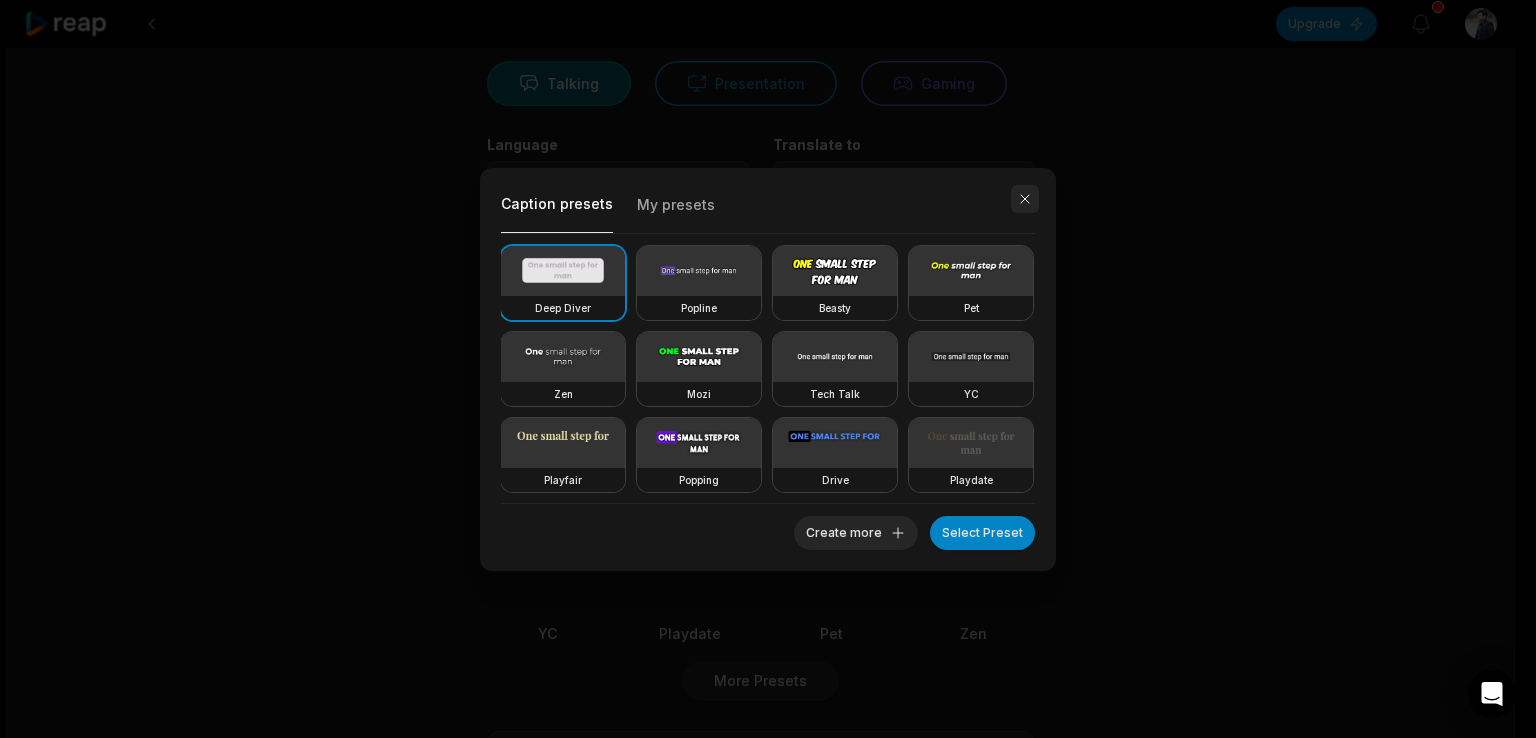 click at bounding box center (1025, 199) 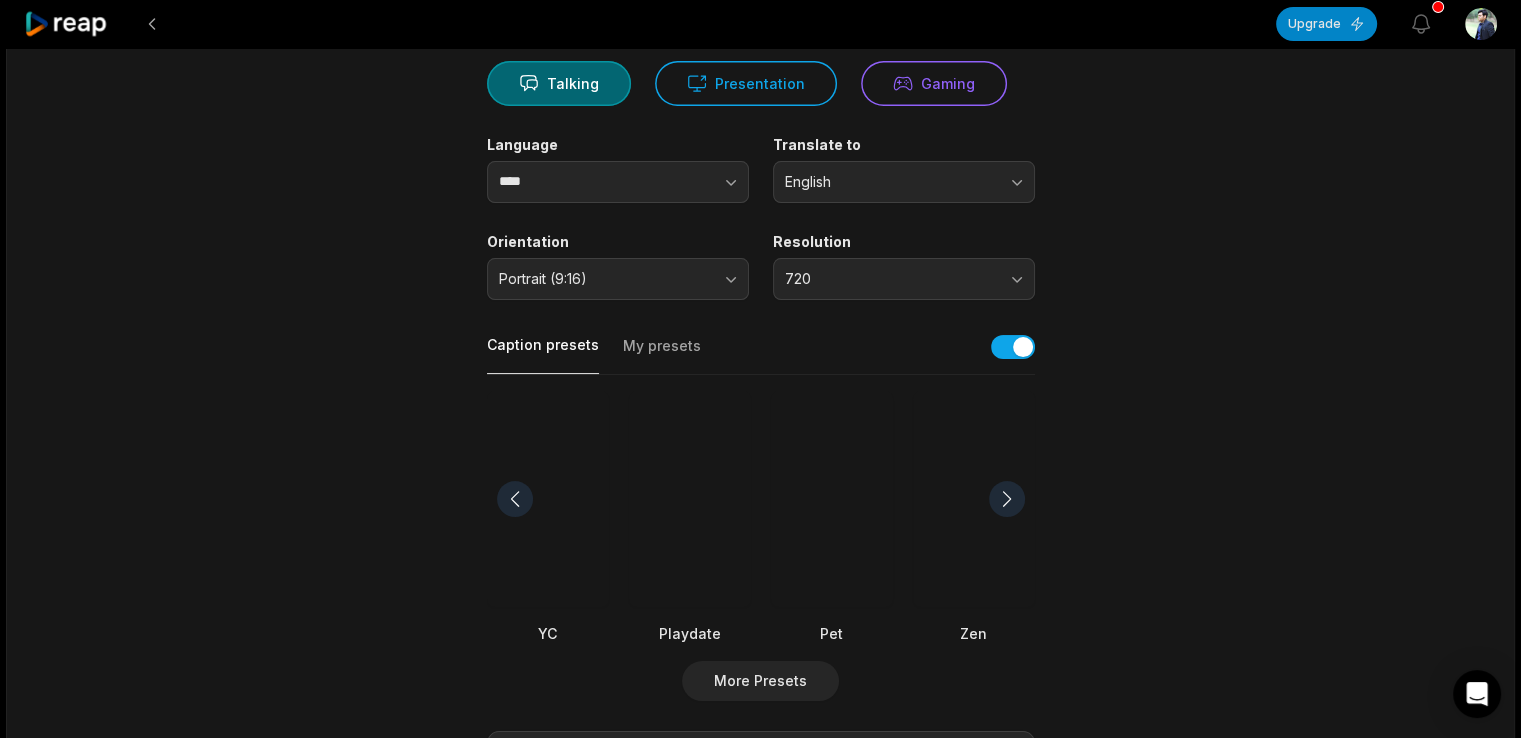 scroll, scrollTop: 0, scrollLeft: 0, axis: both 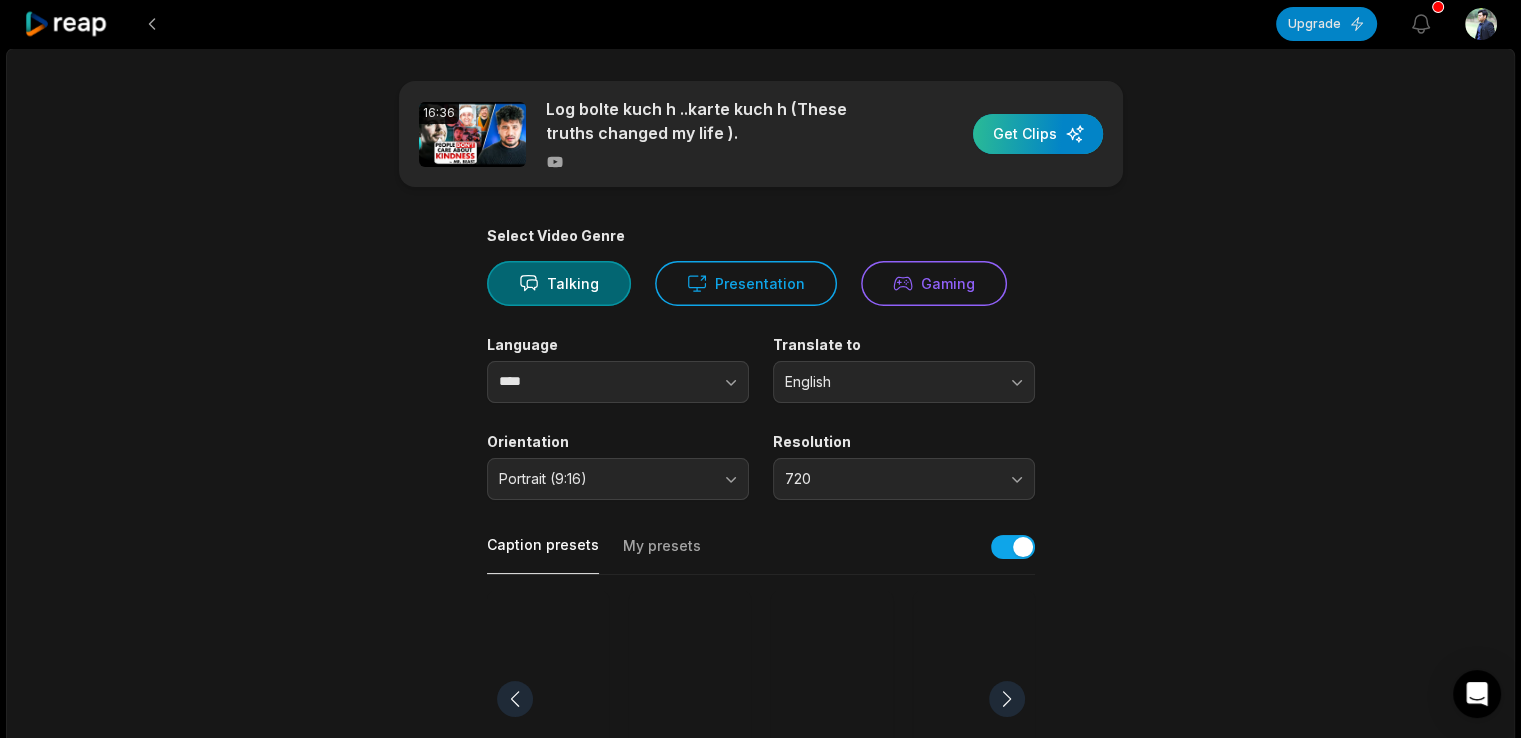 click at bounding box center (1038, 134) 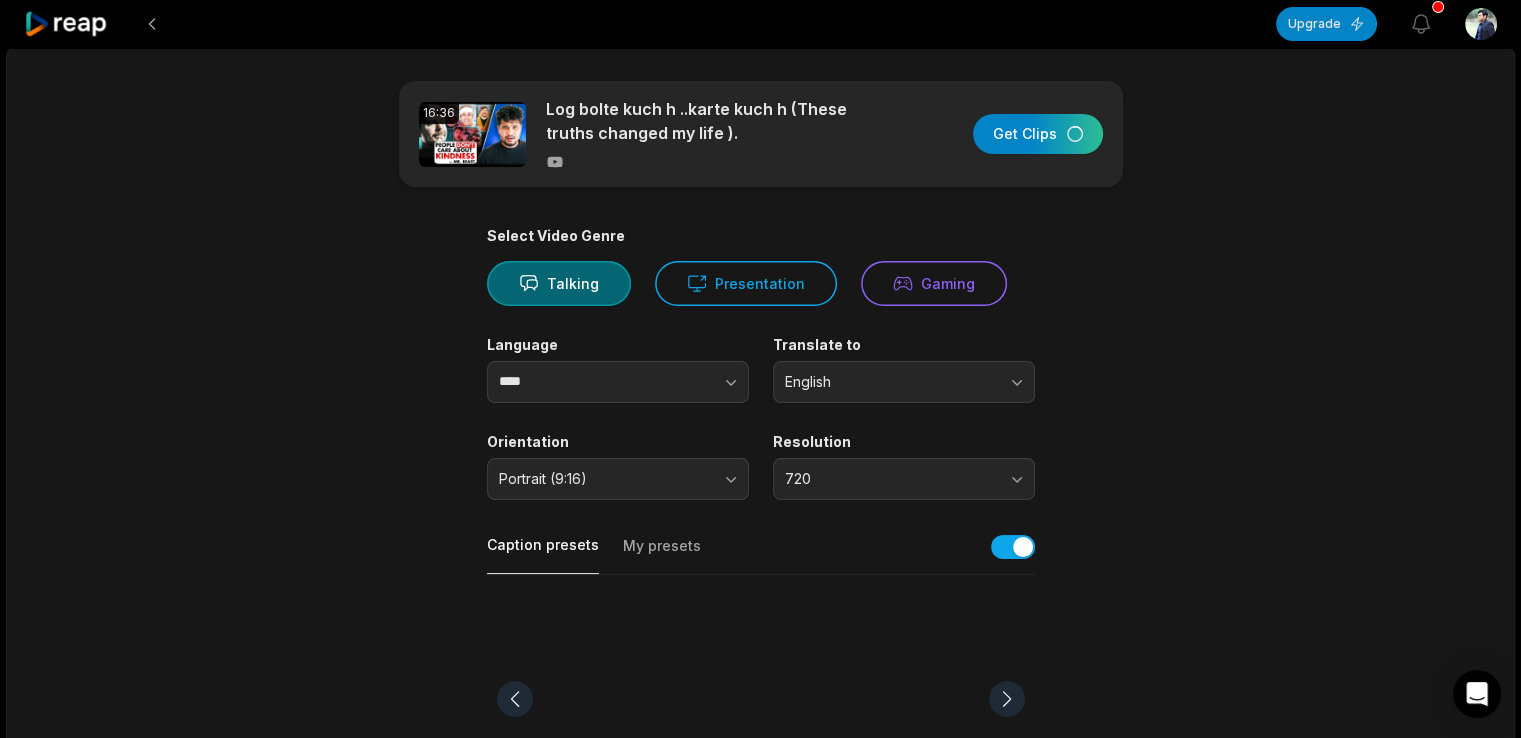 click at bounding box center (548, 699) 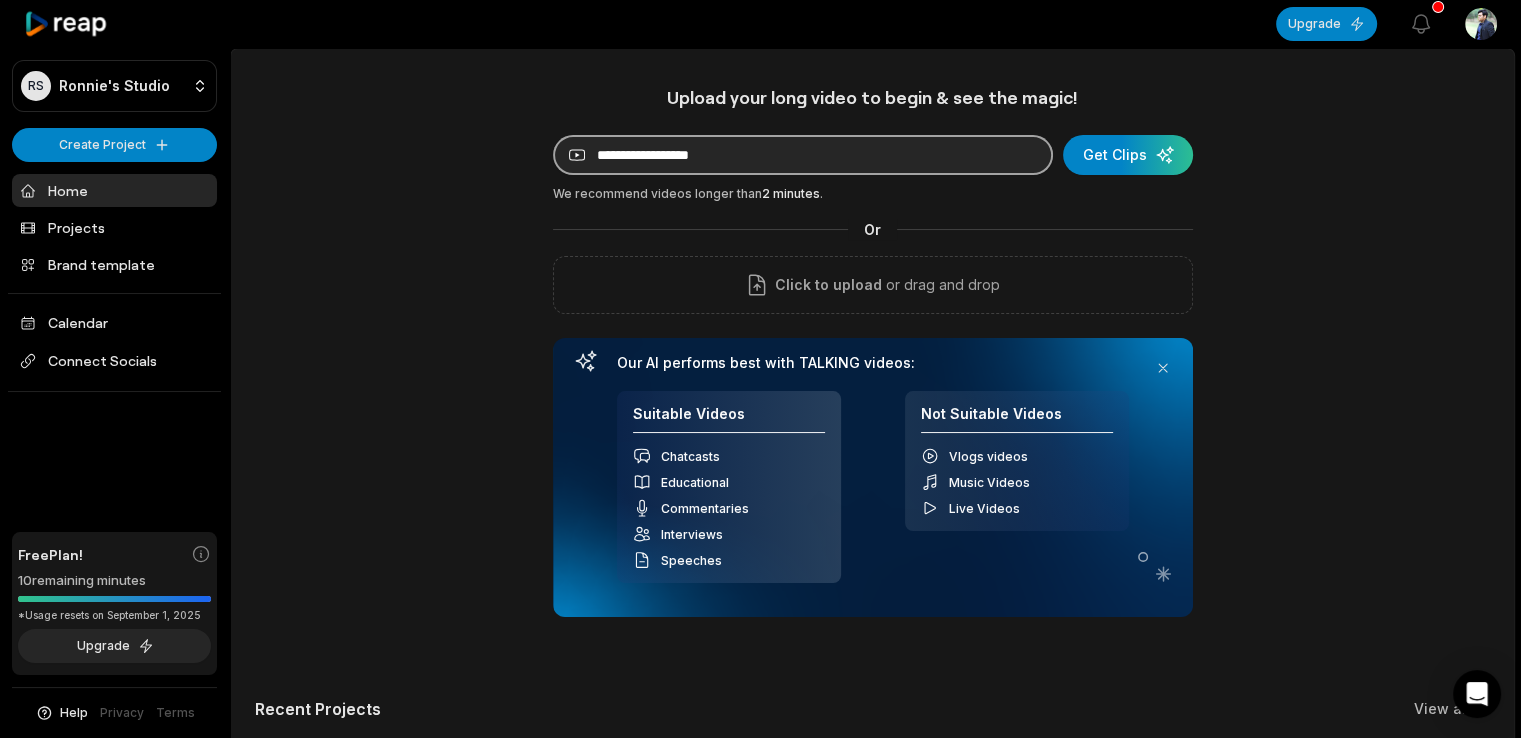 click at bounding box center [803, 155] 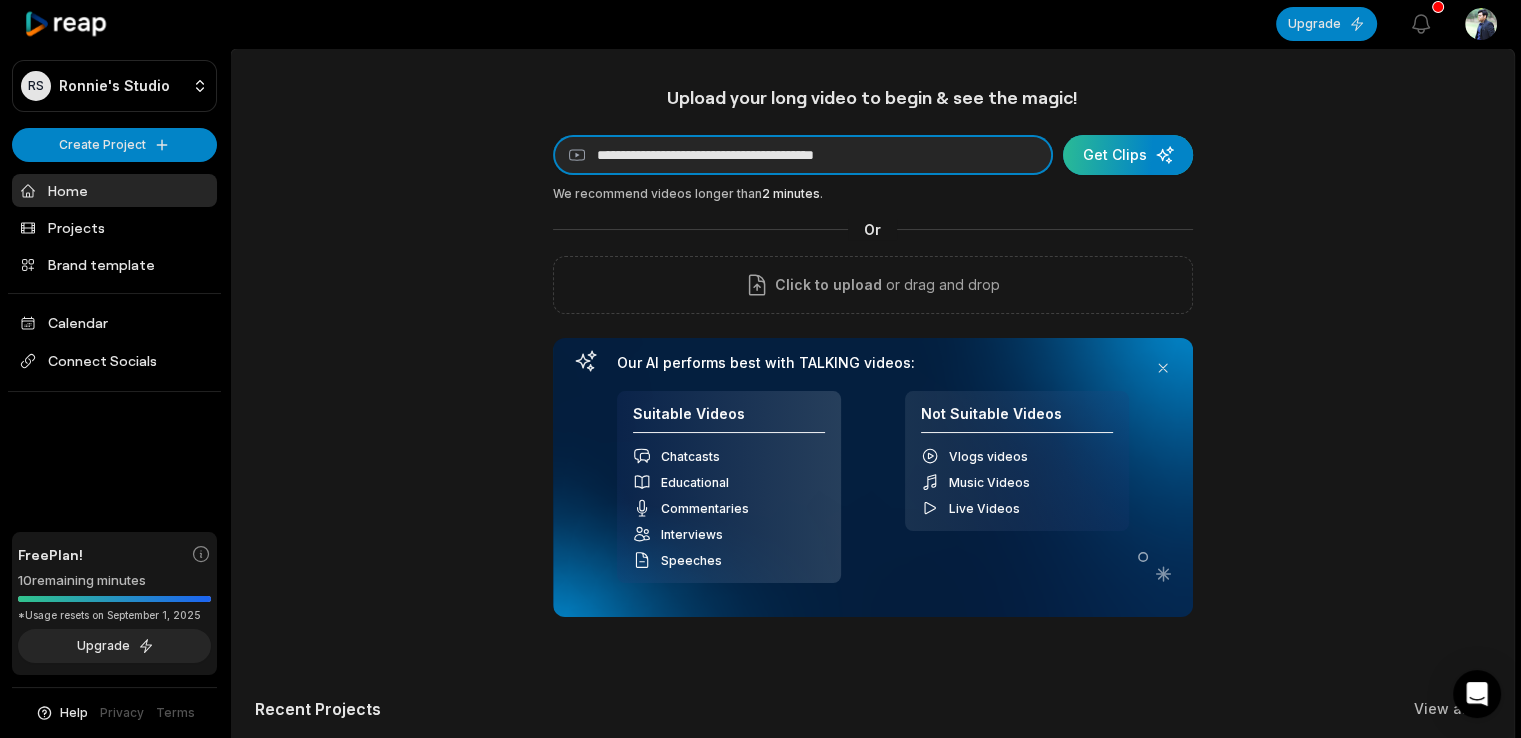 type on "**********" 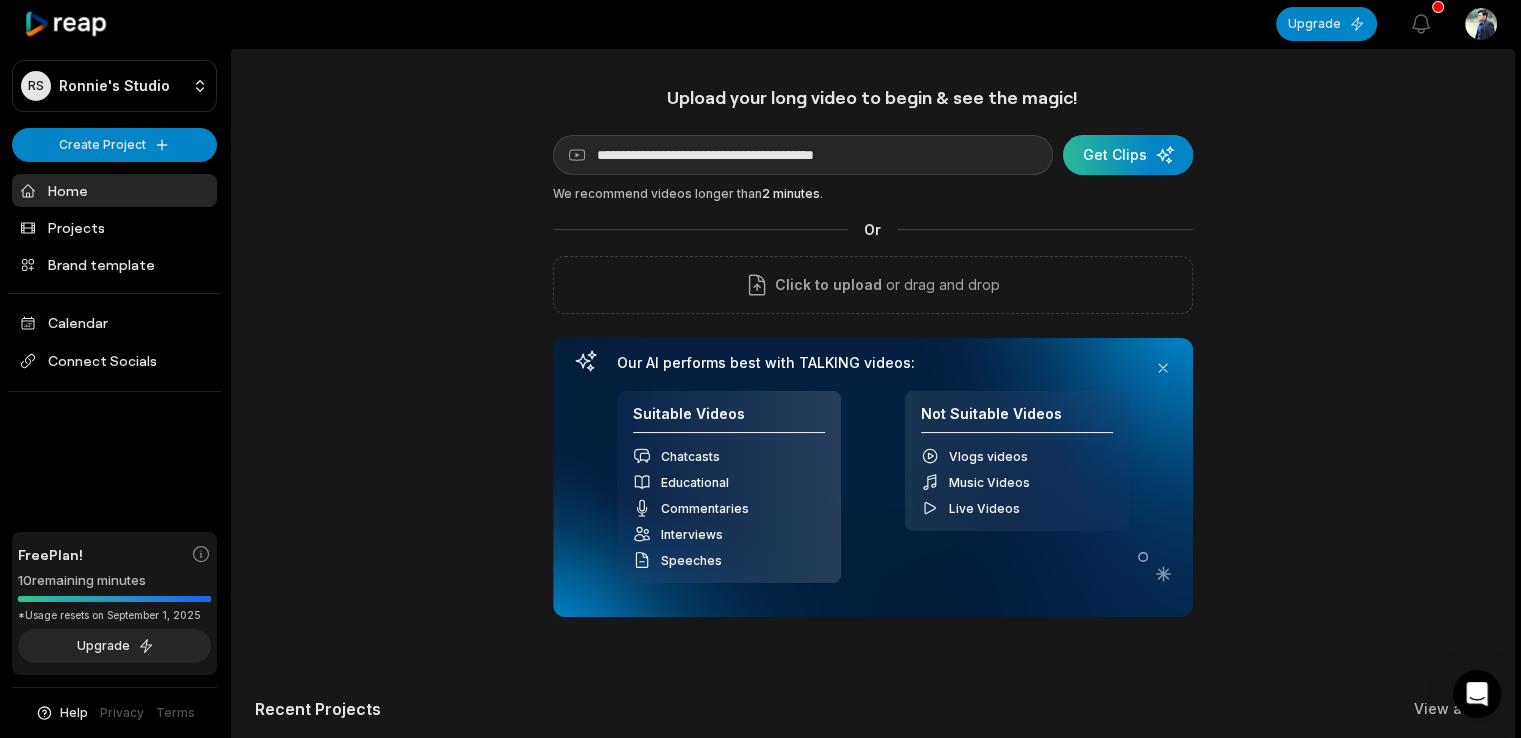 click at bounding box center (1128, 155) 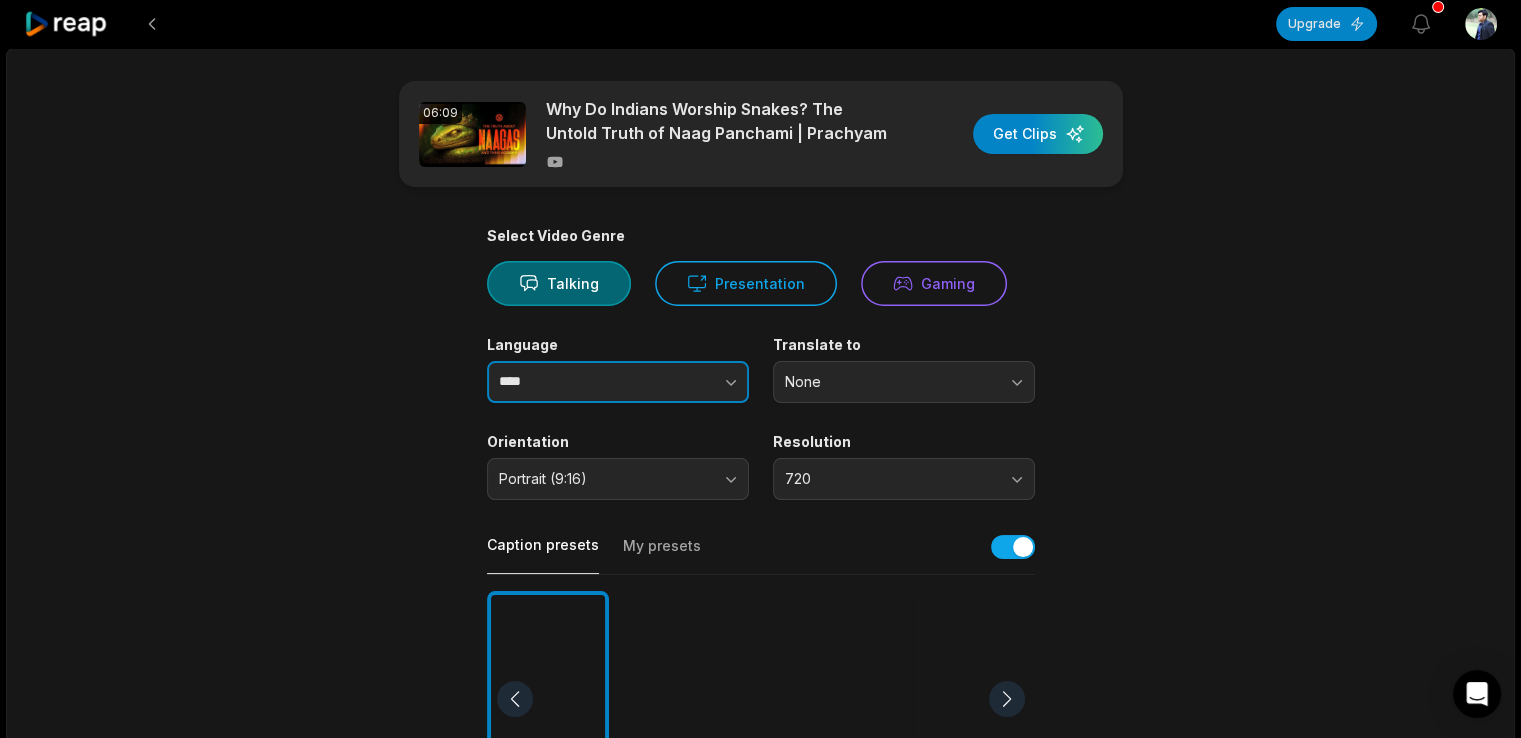 click on "****" at bounding box center [618, 382] 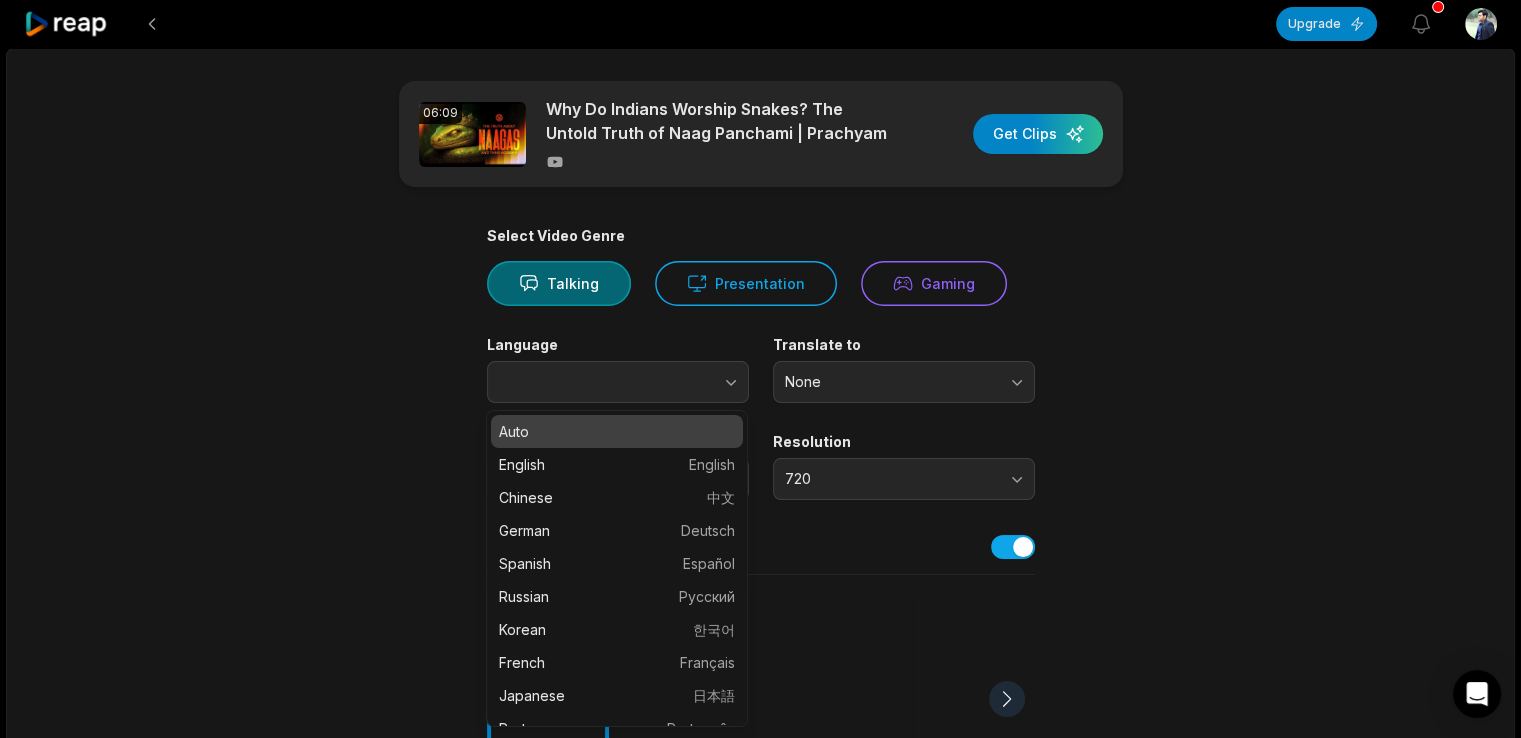 type on "****" 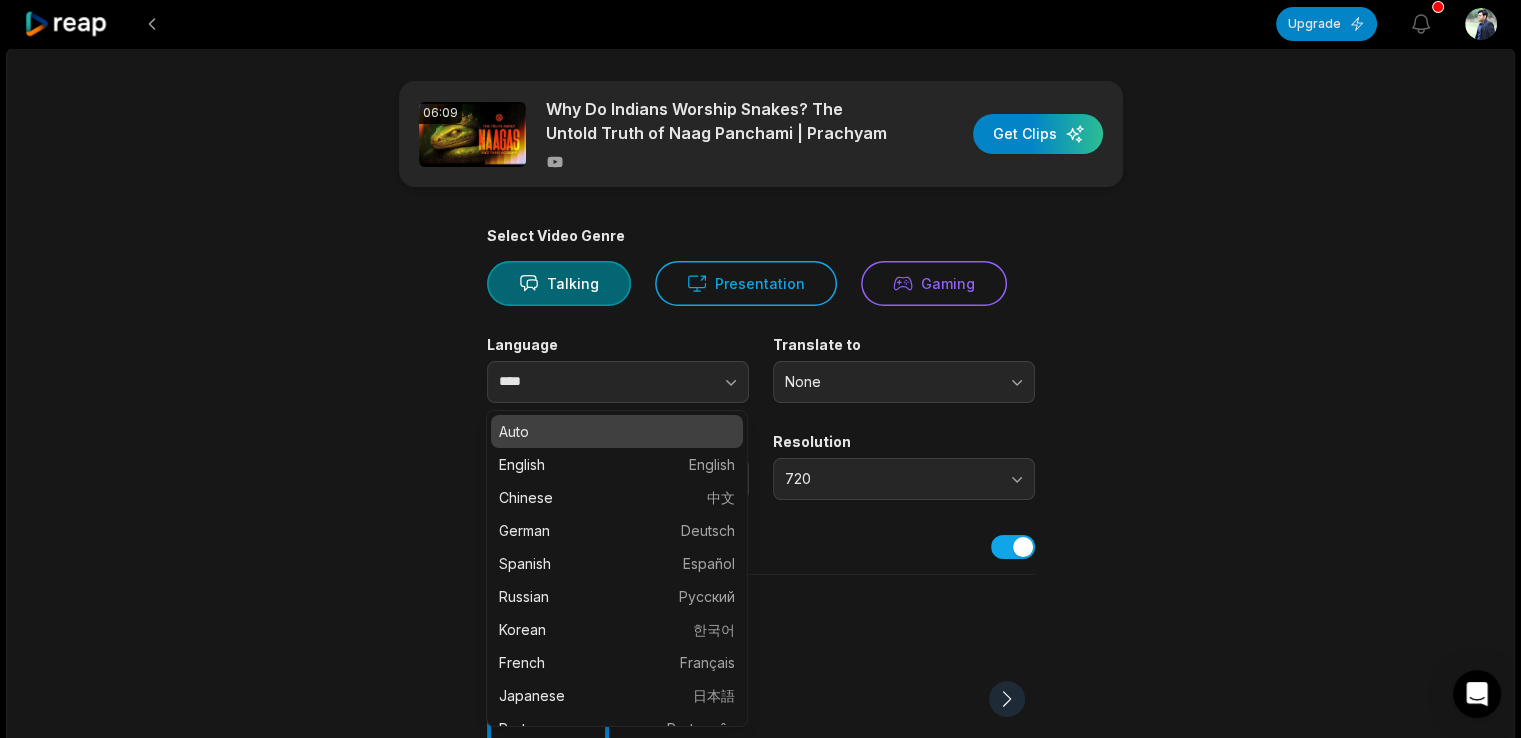 click on "Translate to None" at bounding box center [904, 369] 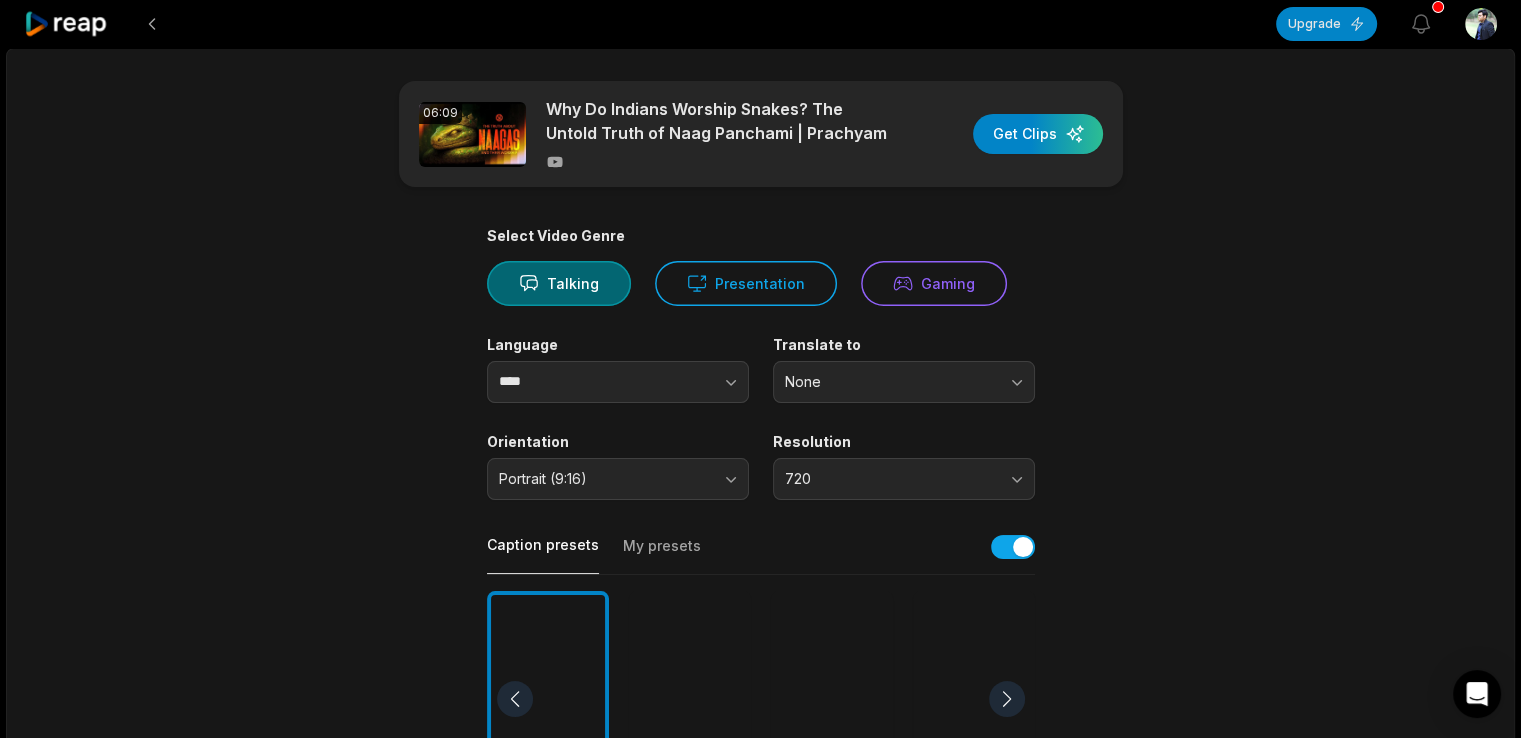 click on "06:09 Why Do Indians Worship Snakes? The Untold Truth of Naag Panchami | Prachyam Get Clips Select Video Genre Talking Presentation Gaming Language **** Translate to None Orientation Portrait (9:16) Resolution 720 Caption presets My presets Deep Diver Popping Beasty YC Playdate Pet Zen More Presets Processing Time Frame 00:00 06:09 Auto Clip Length <30s 30s-60s 60s-90s 90s-3min Clip Topics (optional) Add specific topics that you want AI to clip from the video." at bounding box center (761, 693) 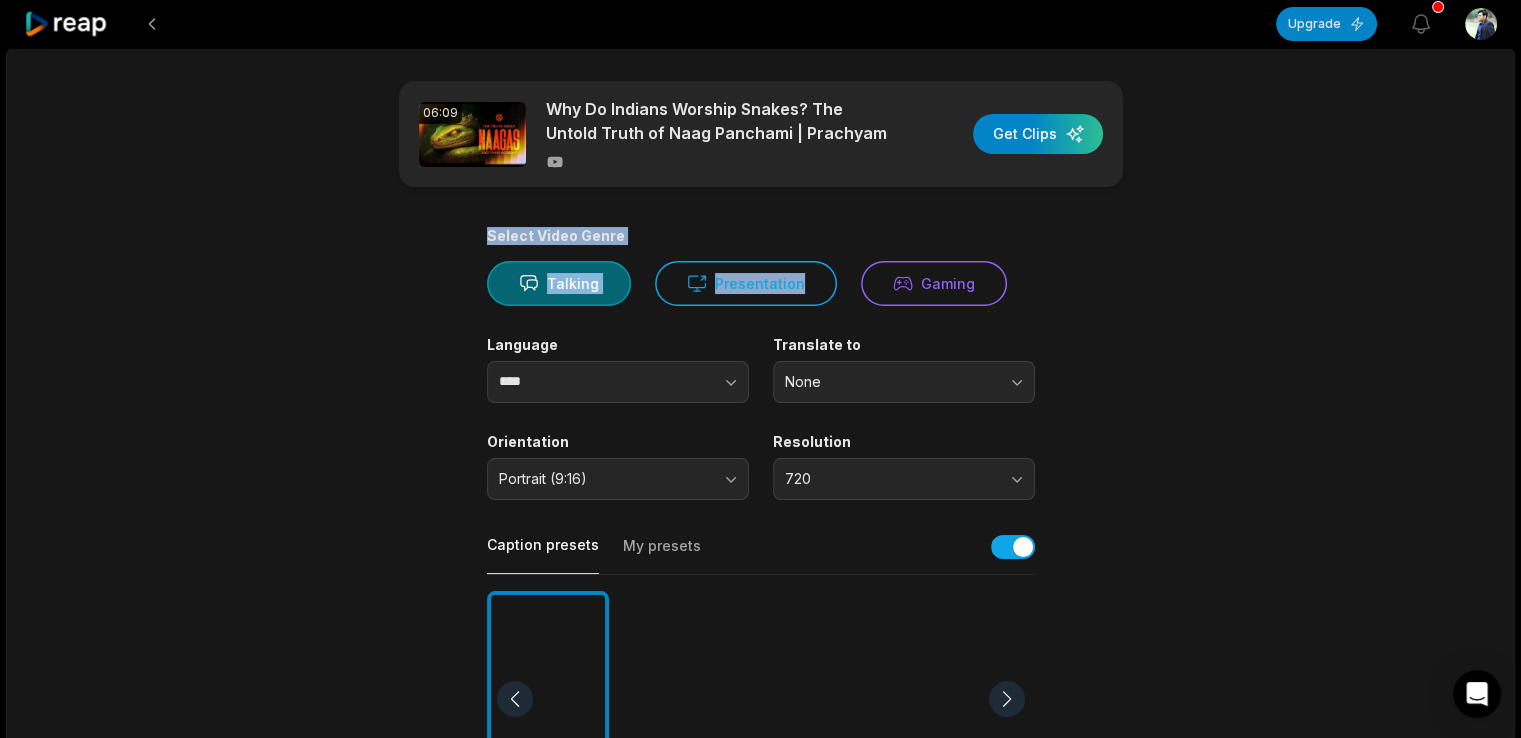 drag, startPoint x: 1516, startPoint y: 165, endPoint x: 1520, endPoint y: 253, distance: 88.09086 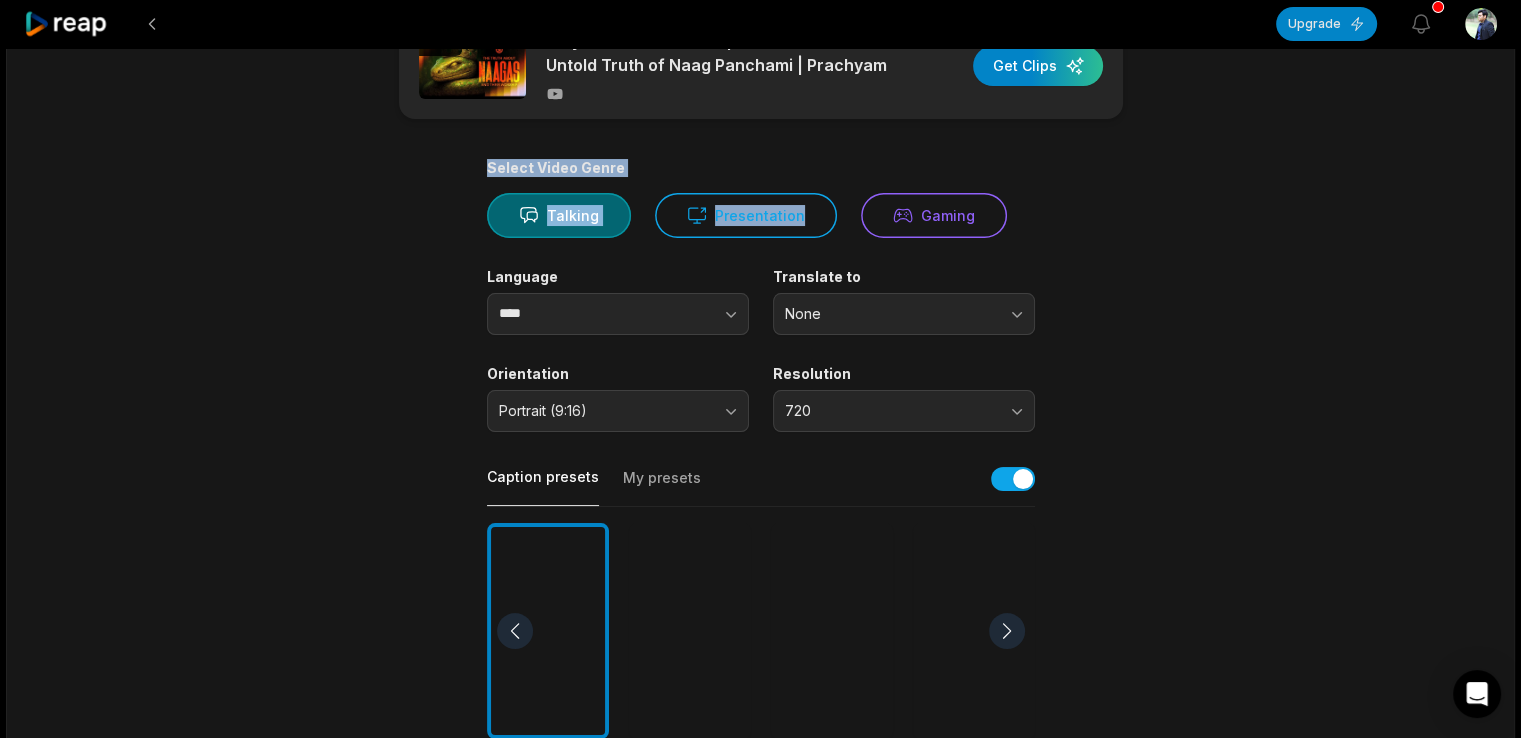 scroll, scrollTop: 0, scrollLeft: 0, axis: both 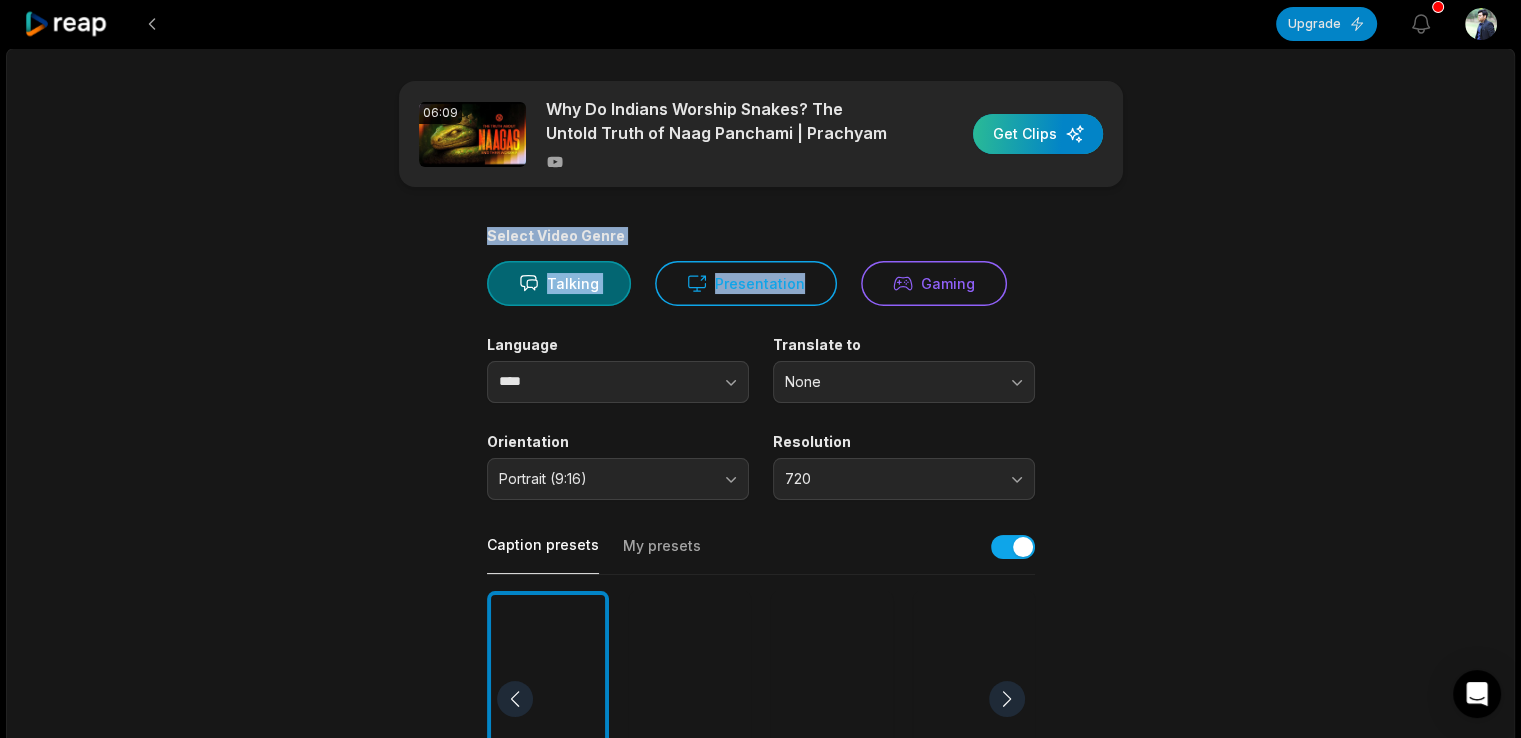 click at bounding box center [1038, 134] 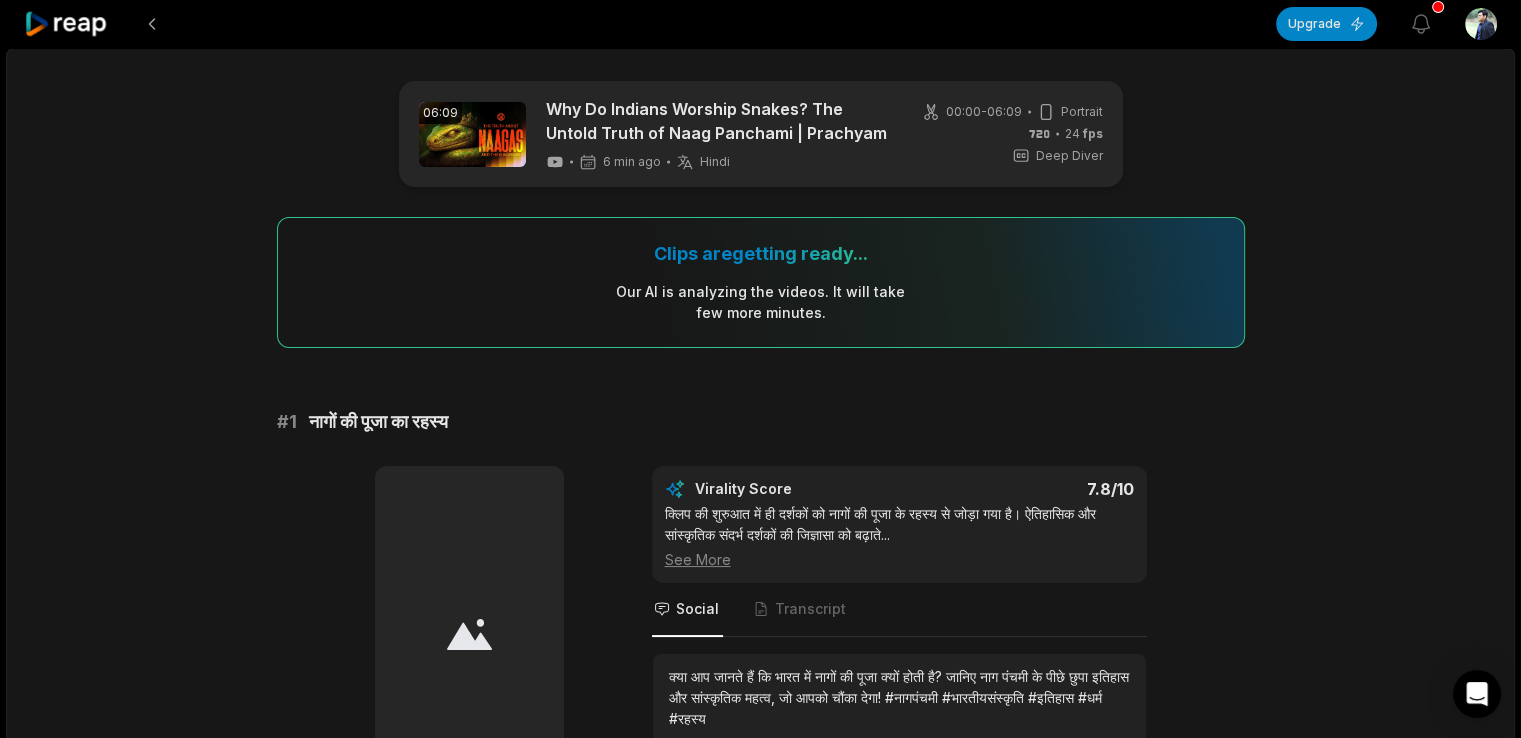 click on "06:09 Why Do Indians Worship Snakes? The Untold Truth of Naag Panchami | Prachyam 6 min ago Hindi hi 00:00 - 06:09 Portrait 24 fps Deep Diver Clips are getting ready... Our AI is analyzing the video s . It will take few more minutes. # 1 नागों की पूजा का रहस्य Edit Virality Score 7.8 /10 क्लिप की शुरुआत में ही दर्शकों को नागों की पूजा के रहस्य से जोड़ा गया है। ऐतिहासिक और सांस्कृतिक संदर्भ दर्शकों की जिज्ञासा को बढ़ाते ... See More Social Transcript # 2 नागों की पूजा: मिथक या सच्चाई? Edit Virality Score 7.6 /10 ... See More Social Transcript # 3 नाग पंचमी का वैज्ञानिक दृष्टिकोण Edit Virality Score 7.5 /10 ... See More Social Transcript # 4 Edit 7.3" at bounding box center [760, 2552] 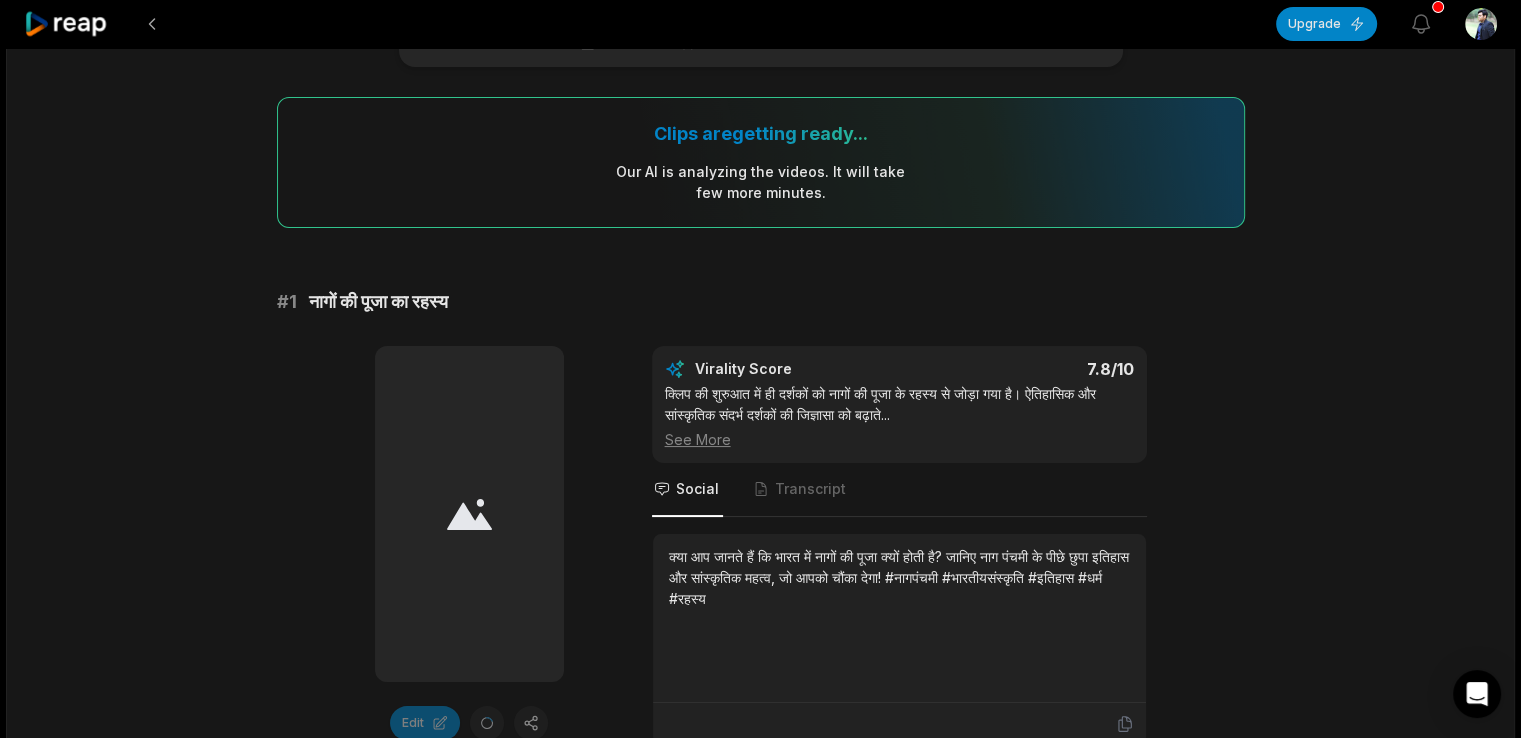 scroll, scrollTop: 0, scrollLeft: 0, axis: both 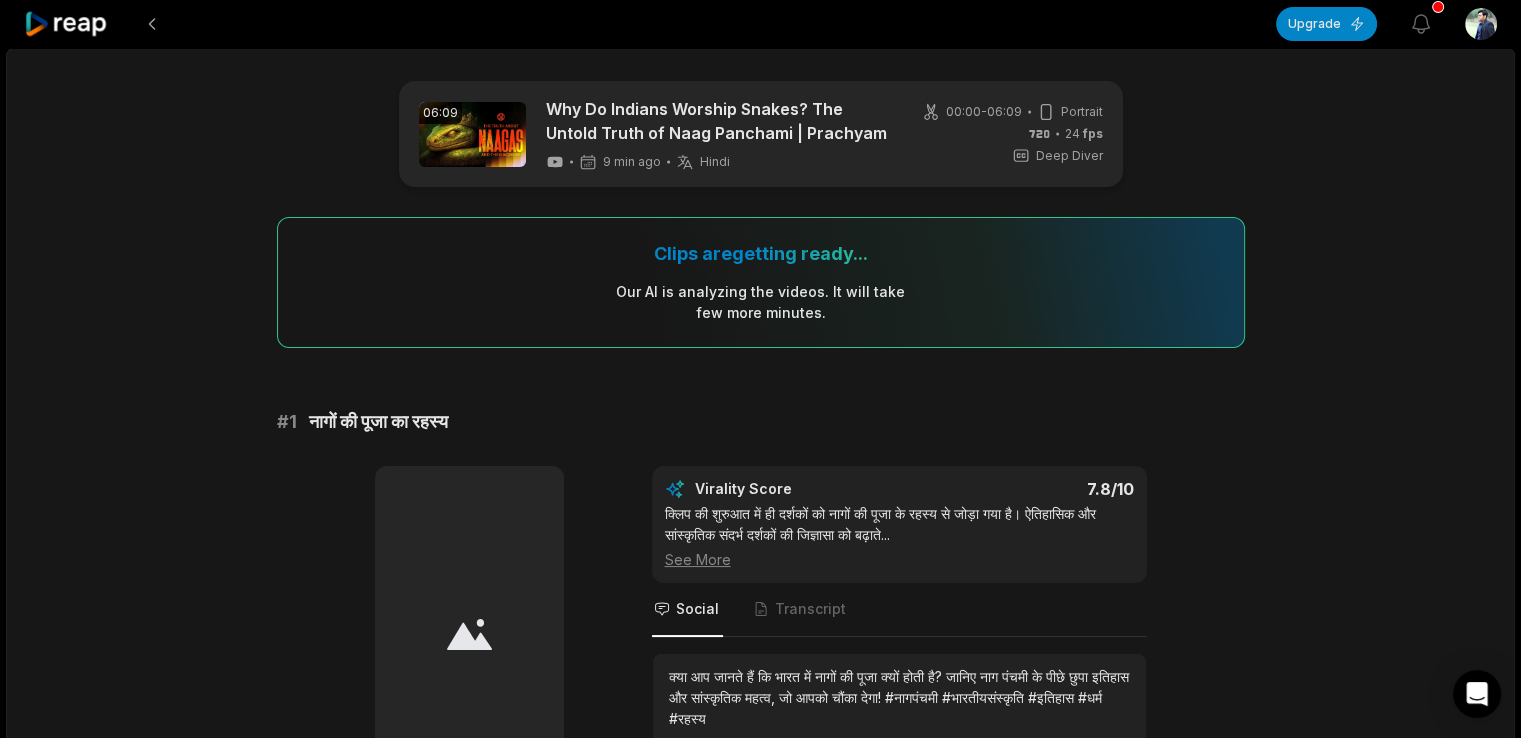 click on "06:09 Why Do Indians Worship Snakes? The Untold Truth of Naag Panchami | Prachyam 9 min ago Hindi hi 00:00  -  06:09 Portrait 24   fps Deep Diver Clips are  getting ready... Our AI is analyzing the video s . It will take few more minutes. # 1 नागों की पूजा का रहस्य Edit Virality Score 7.8 /10 क्लिप की शुरुआत में ही दर्शकों को नागों की पूजा के रहस्य से जोड़ा गया है। ऐतिहासिक और सांस्कृतिक संदर्भ दर्शकों की जिज्ञासा को बढ़ाते ...   See More Social Transcript # 2 नागों की पूजा: मिथक या सच्चाई? Edit Virality Score 7.6 /10 ...   See More Social Transcript # 3 नाग पंचमी का वैज्ञानिक दृष्टिकोण Edit Virality Score 7.5 /10 ...   See More Social Transcript # 4 Edit 7.3" at bounding box center [760, 2552] 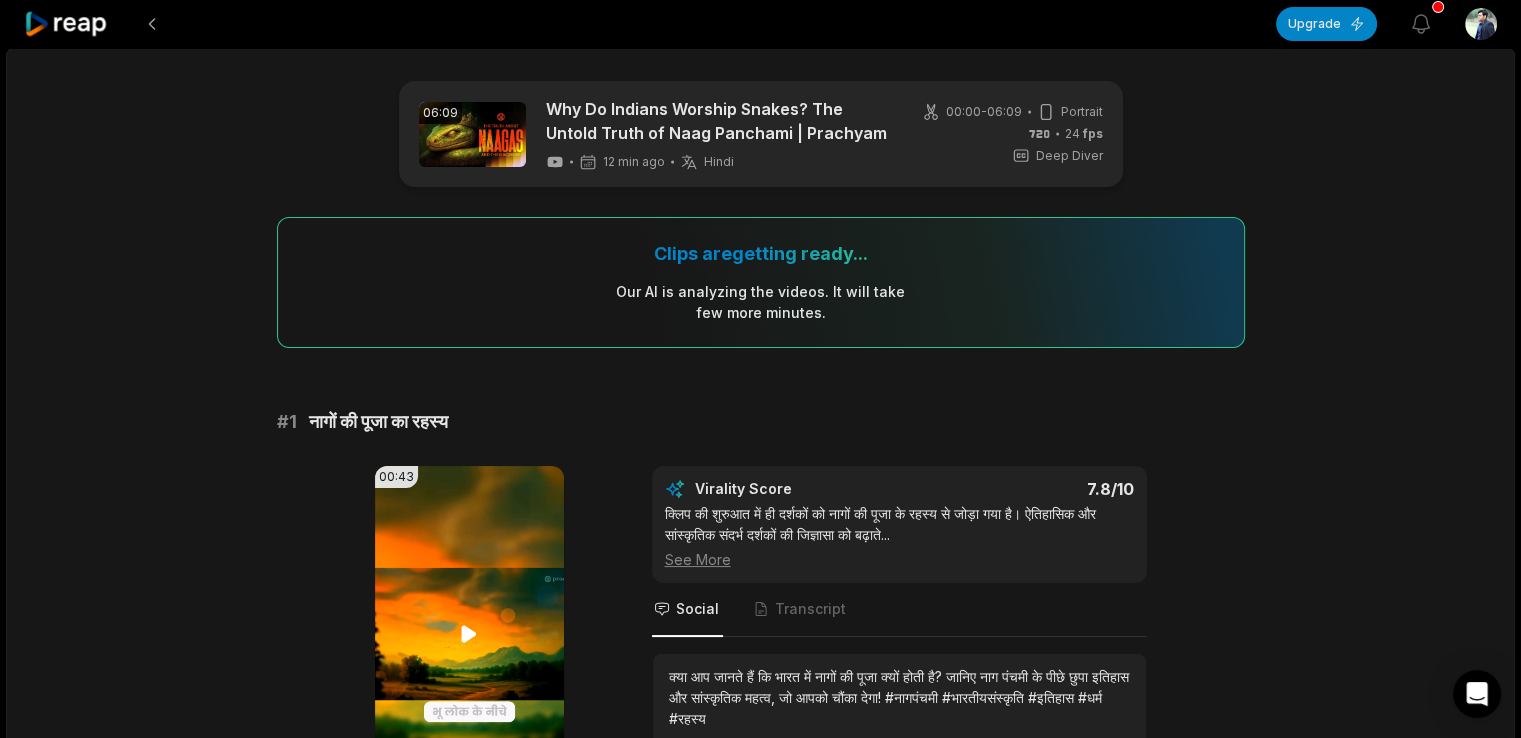 click on "Your browser does not support mp4 format." at bounding box center [469, 634] 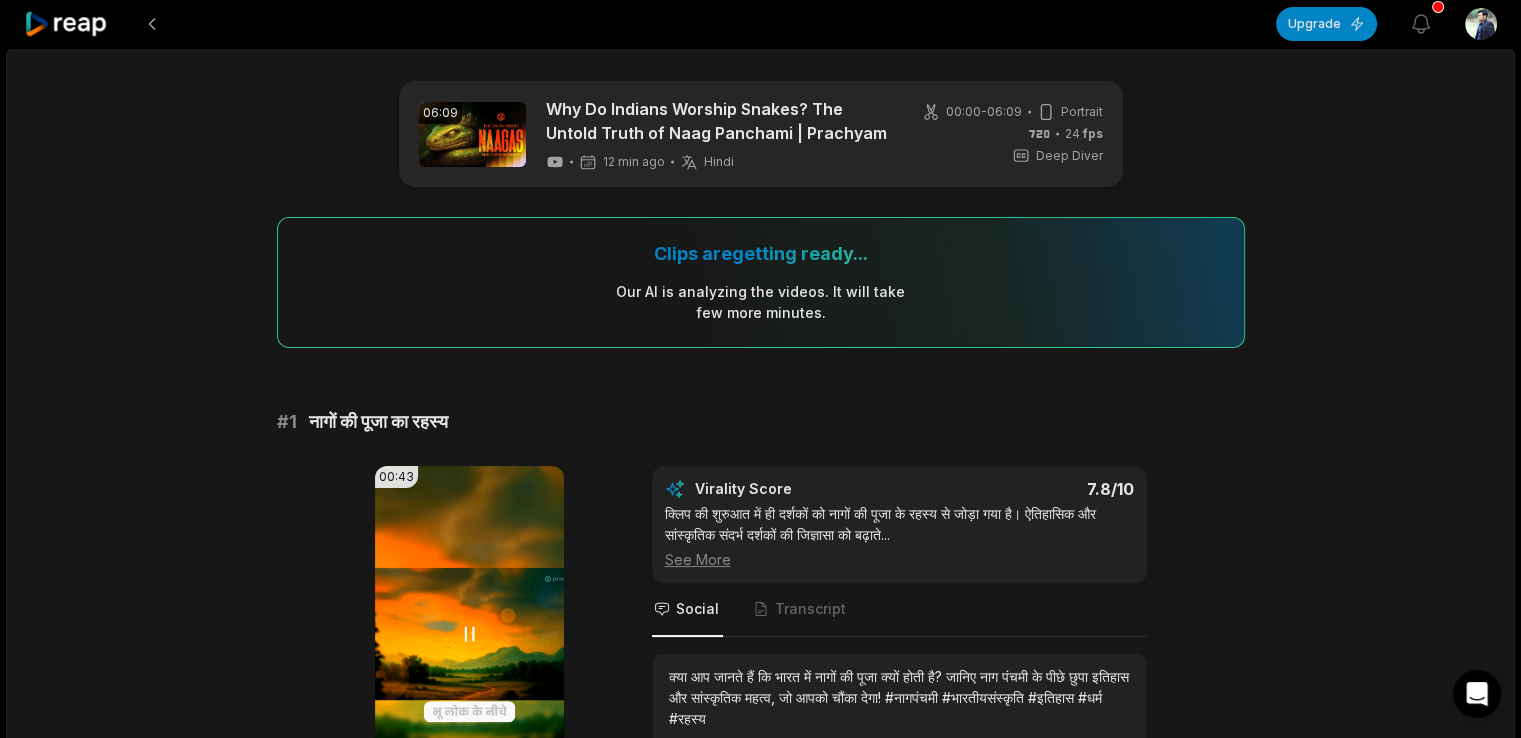 click 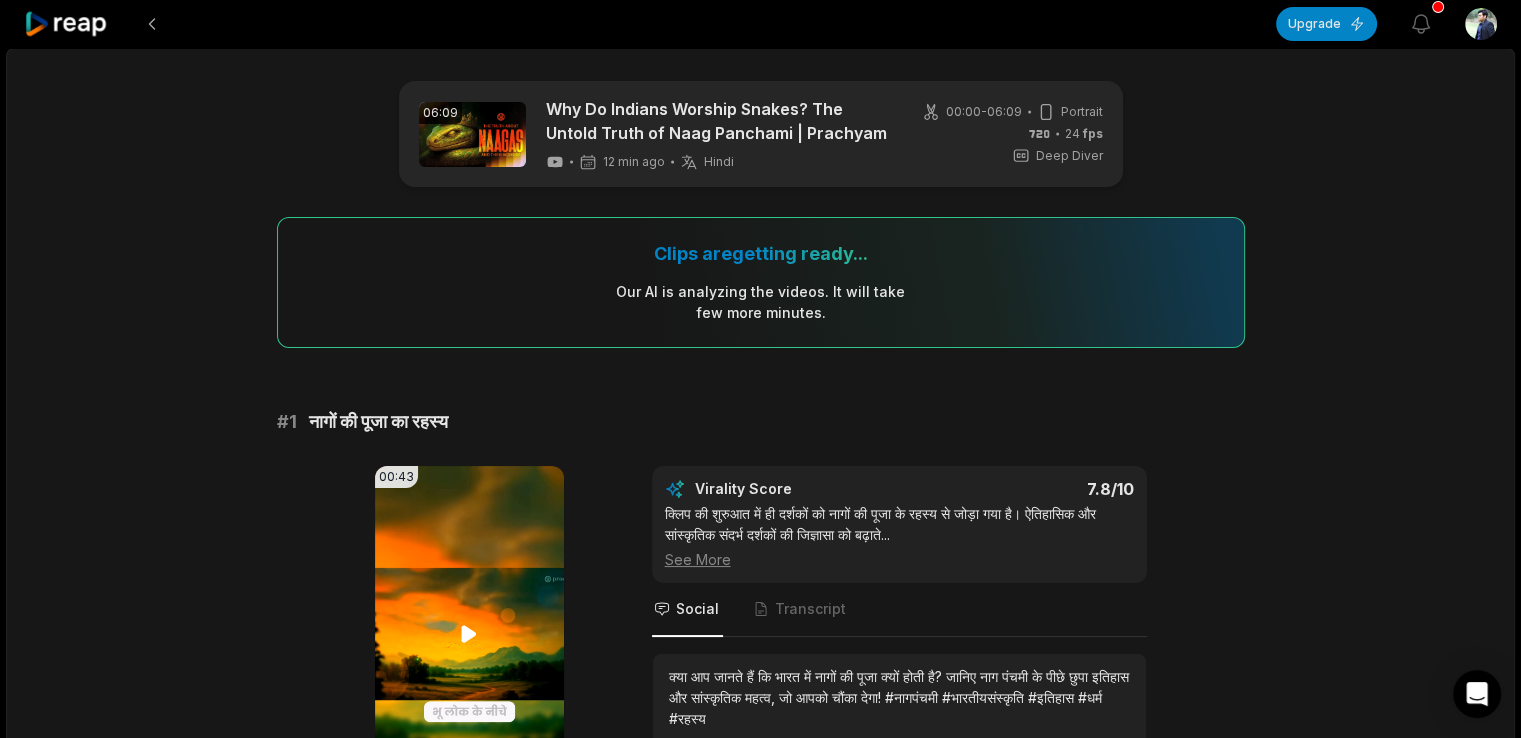 click 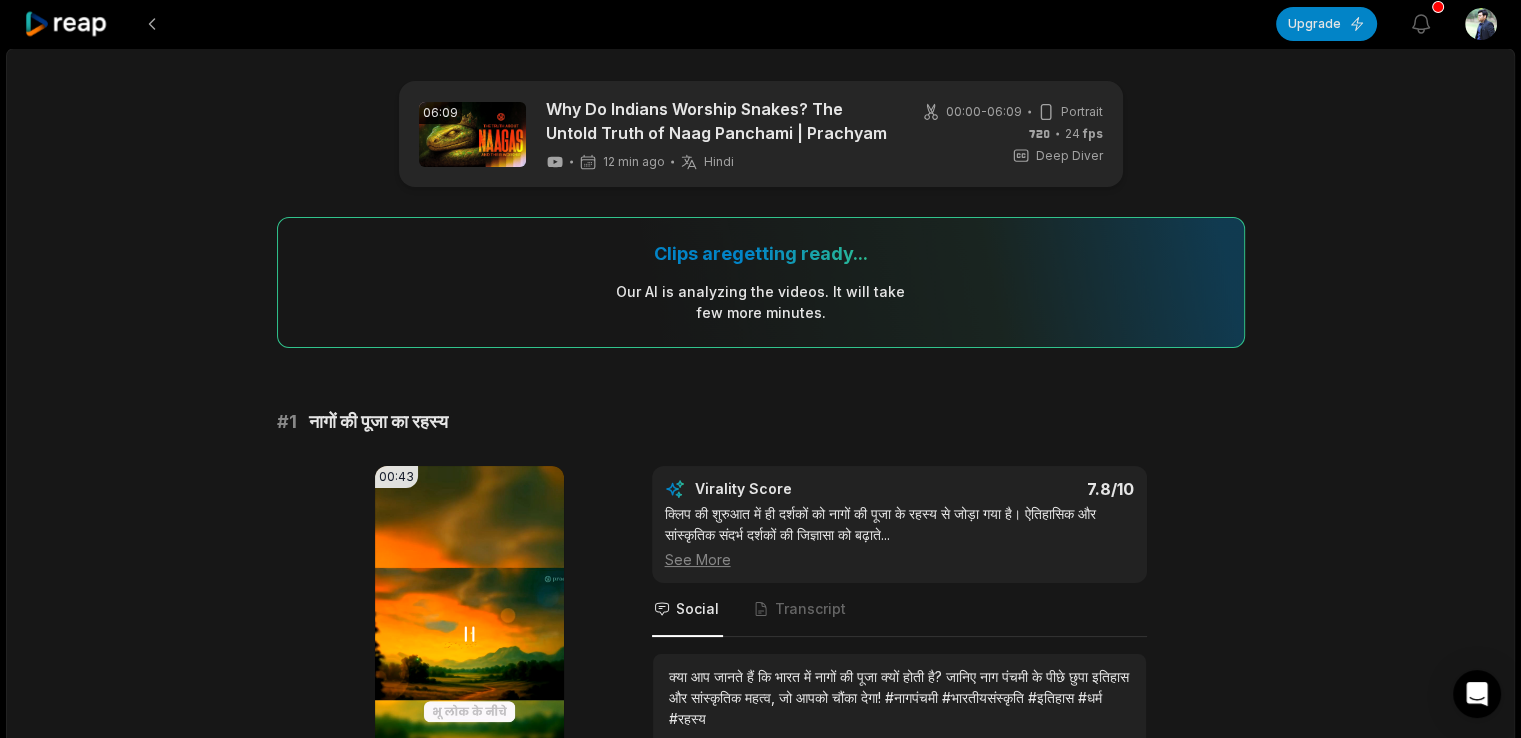 click 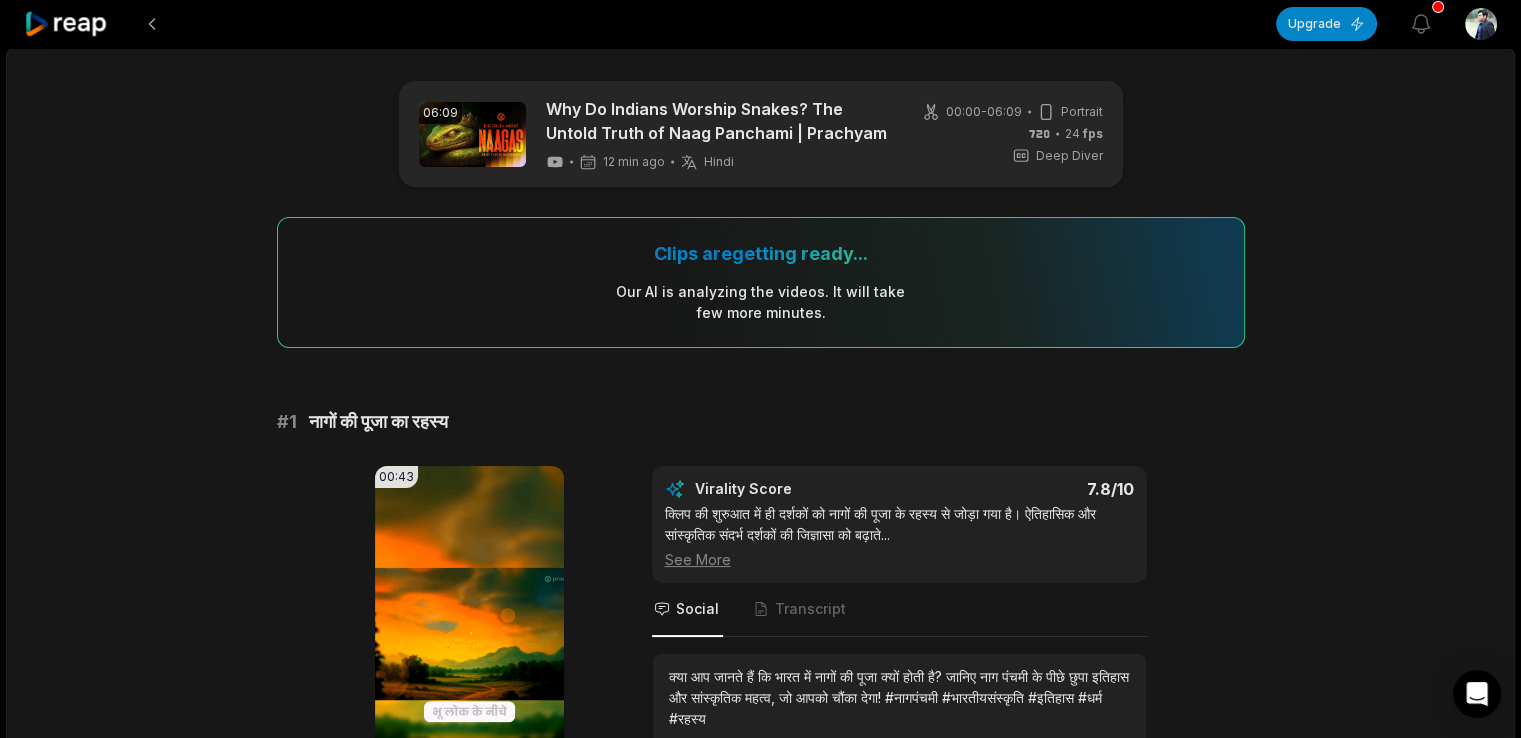 click on "00:43 Your browser does not support mp4 format. Edit Virality Score 7.8 /10 क्लिप की शुरुआत में ही दर्शकों को नागों की पूजा के रहस्य से जोड़ा गया है। ऐतिहासिक और सांस्कृतिक संदर्भ दर्शकों की जिज्ञासा को बढ़ाते ... See More Social Transcript क्या आप जानते हैं कि भारत में नागों की पूजा क्यों होती है? जानिए नाग पंचमी के पीछे छुपा इतिहास और सांस्कृतिक महत्व, जो आपको चौंका देगा! #नागपंचमी #भारतीयसंस्कृति #इतिहास #धर्म #रहस्य" at bounding box center [761, 666] 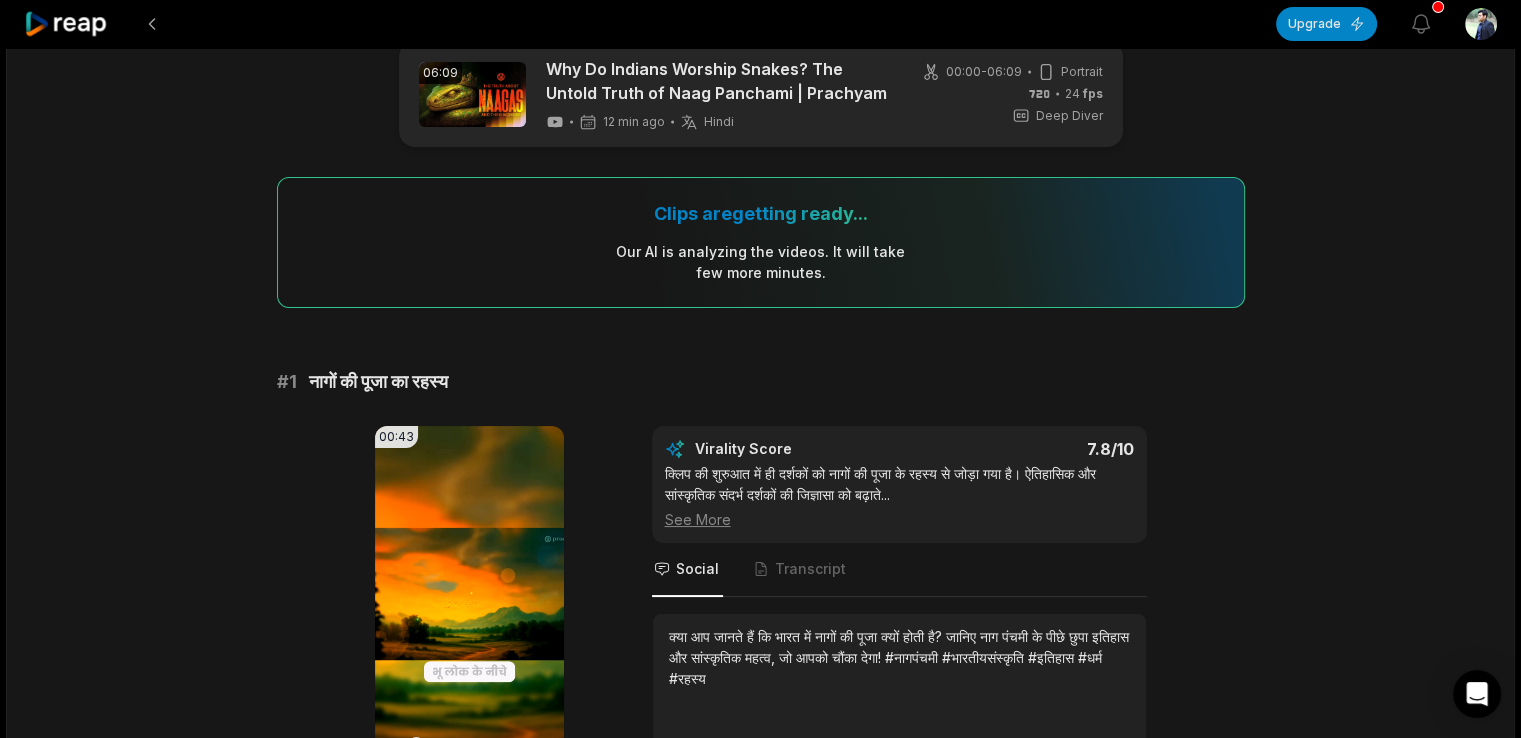 scroll, scrollTop: 80, scrollLeft: 0, axis: vertical 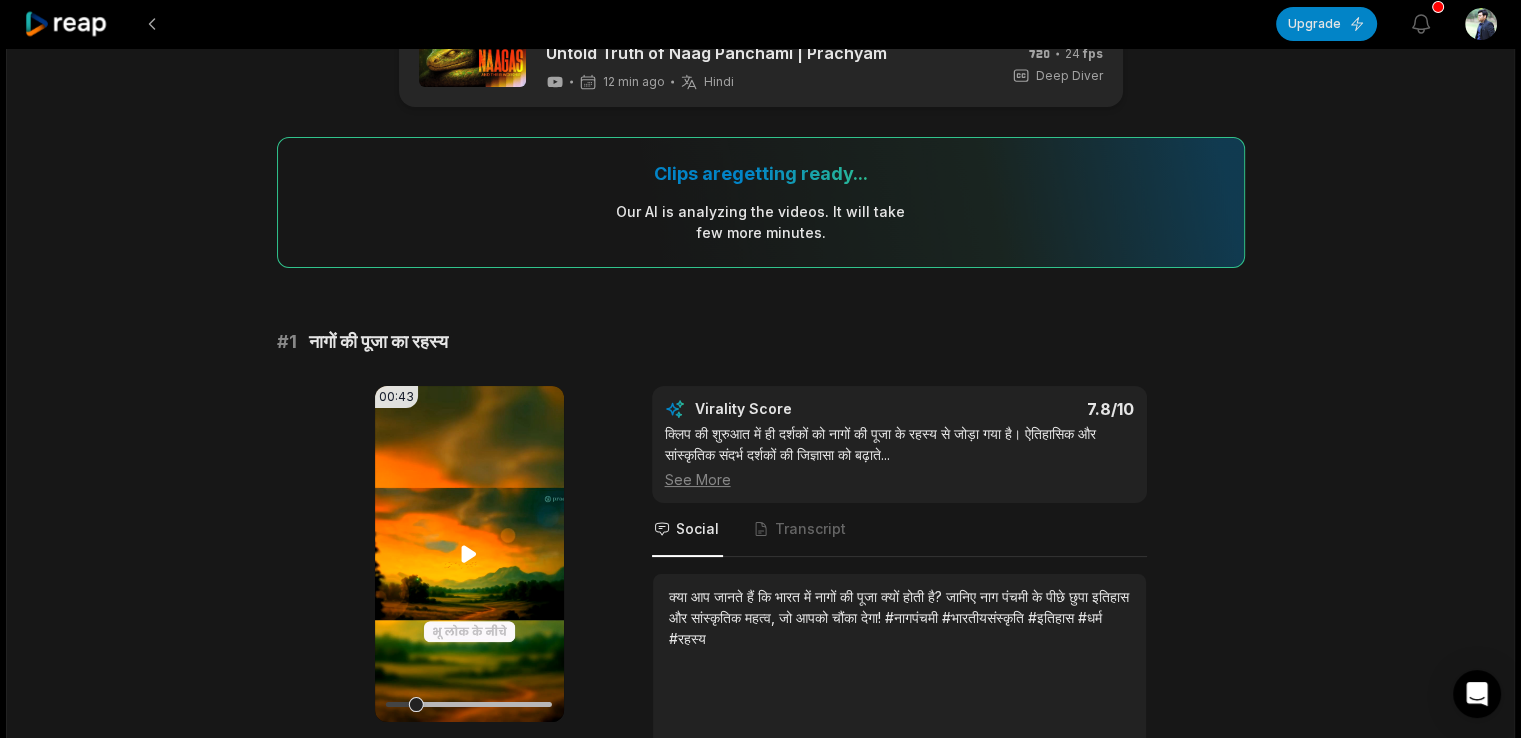 click 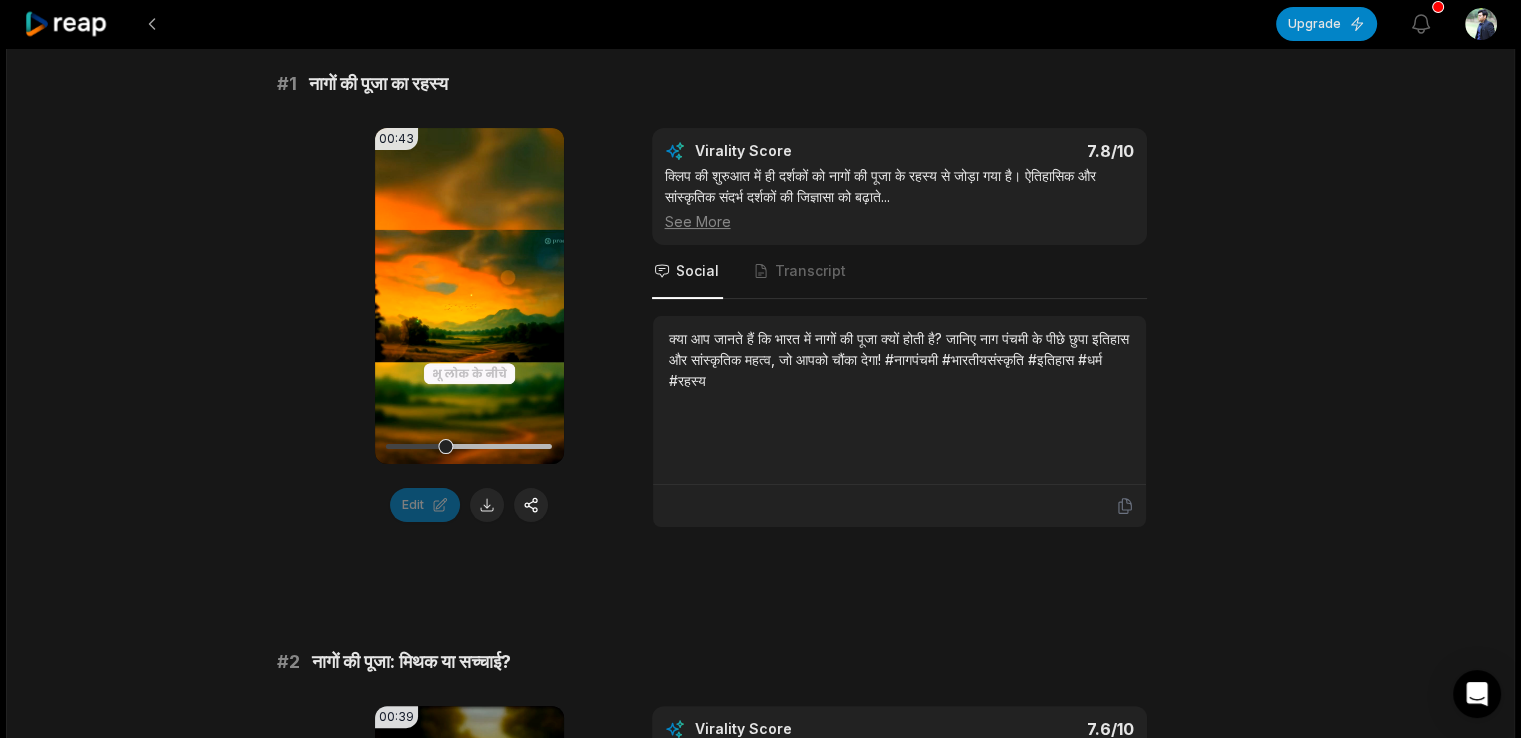scroll, scrollTop: 326, scrollLeft: 0, axis: vertical 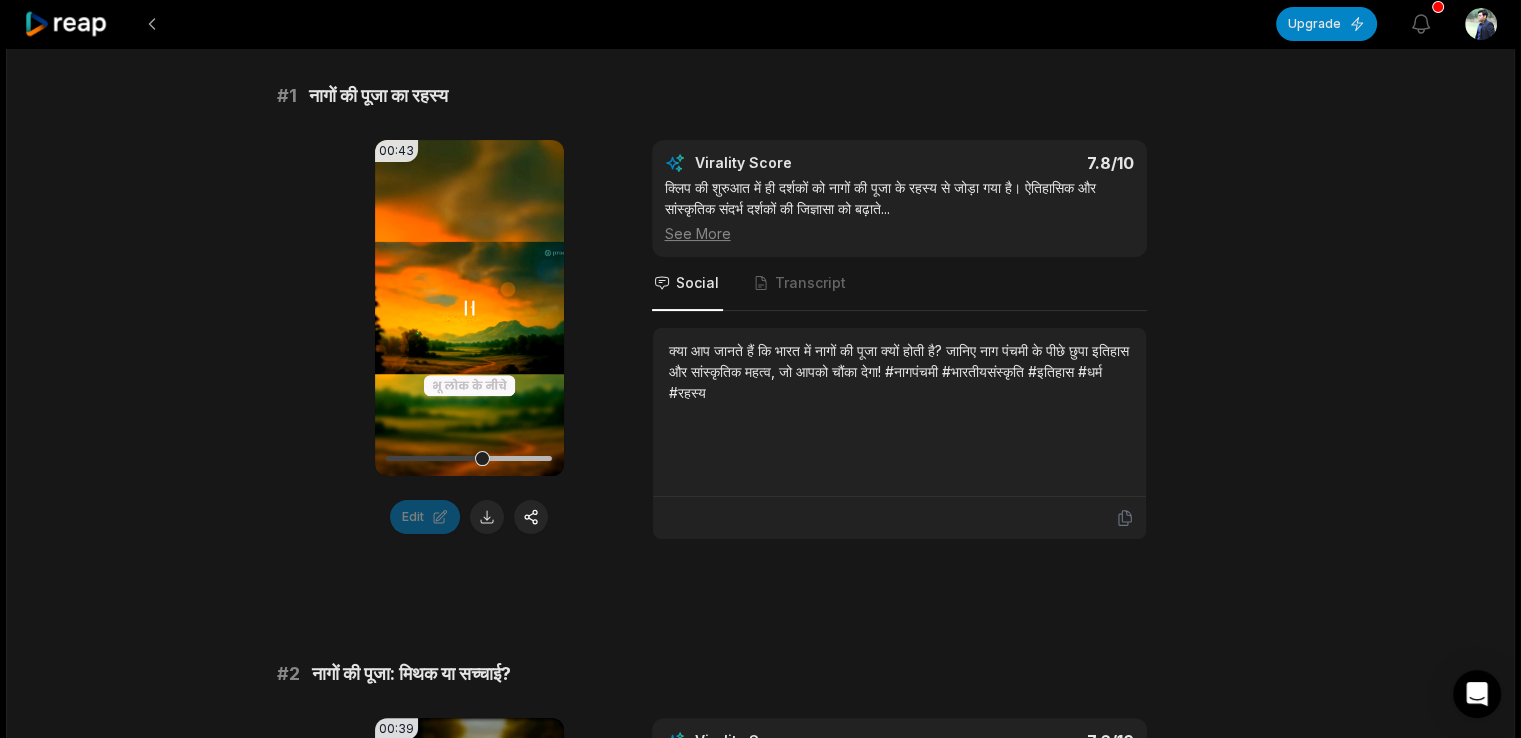 click at bounding box center [469, 458] 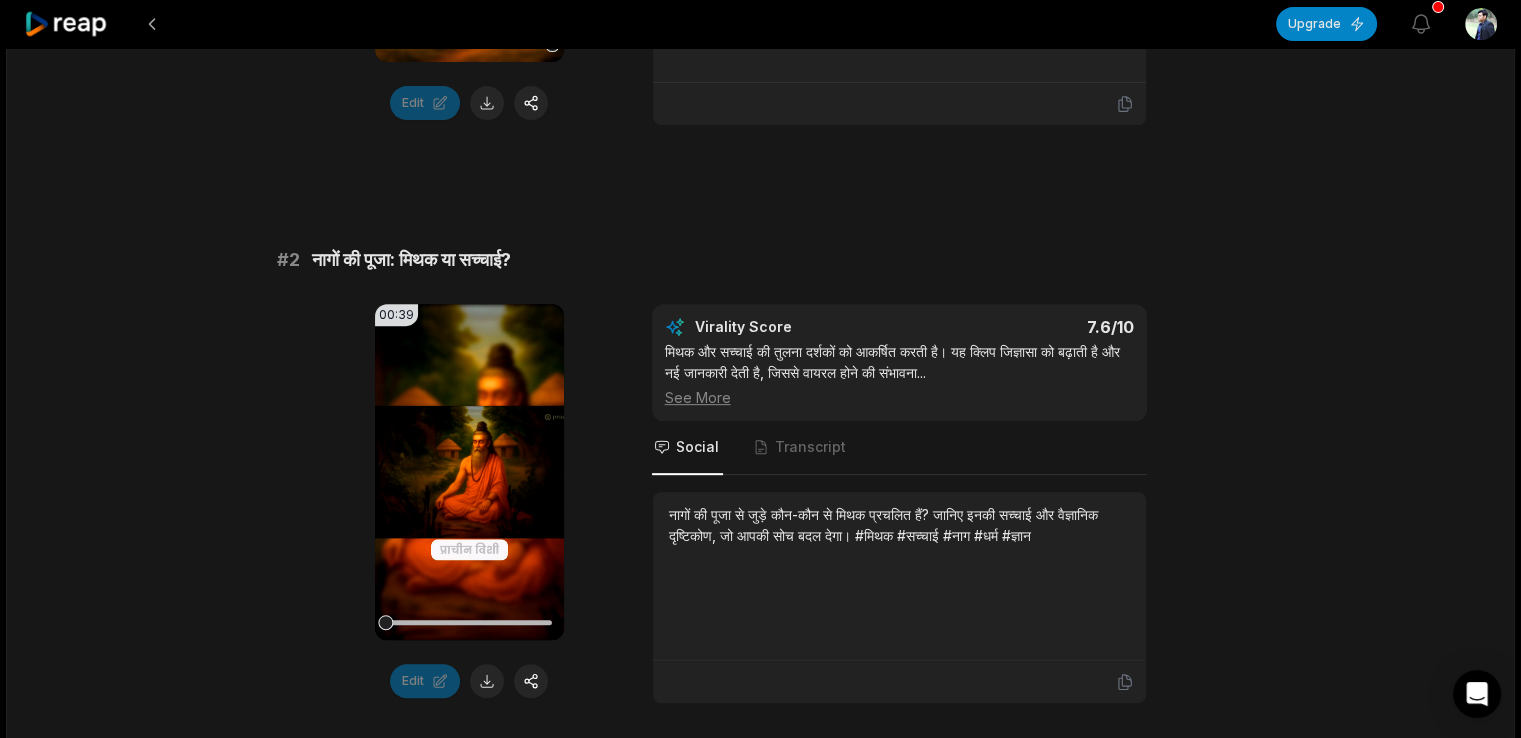 scroll, scrollTop: 780, scrollLeft: 0, axis: vertical 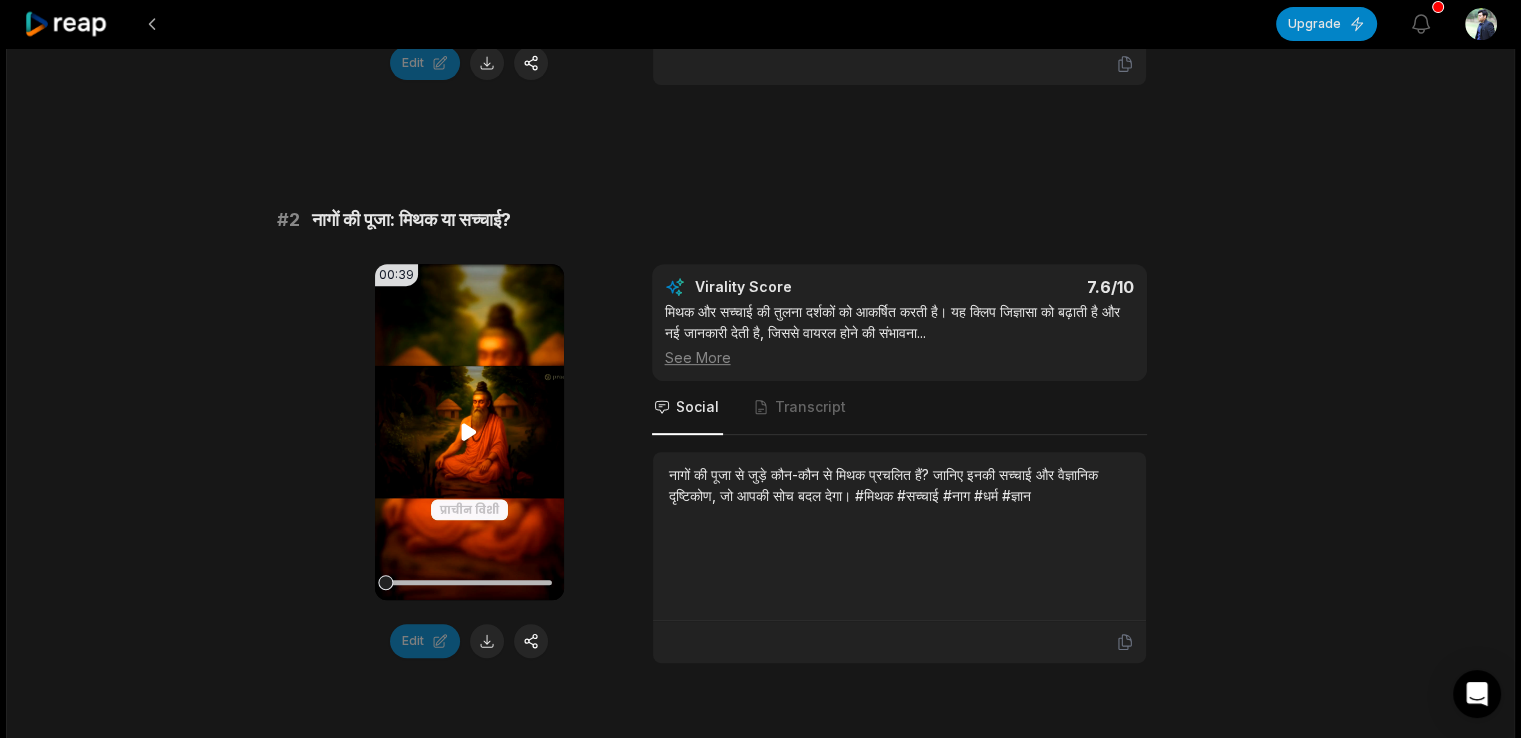 click 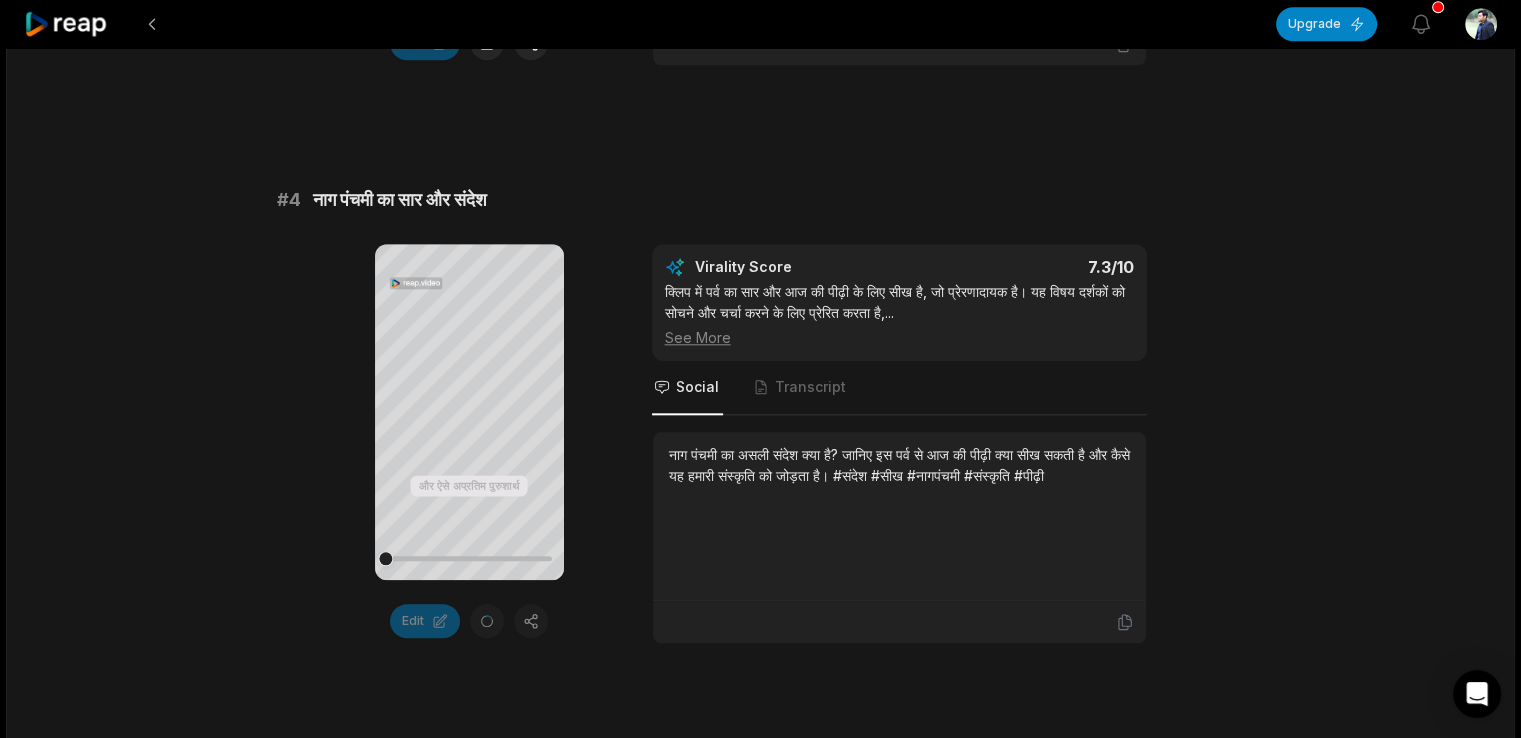 scroll, scrollTop: 1961, scrollLeft: 0, axis: vertical 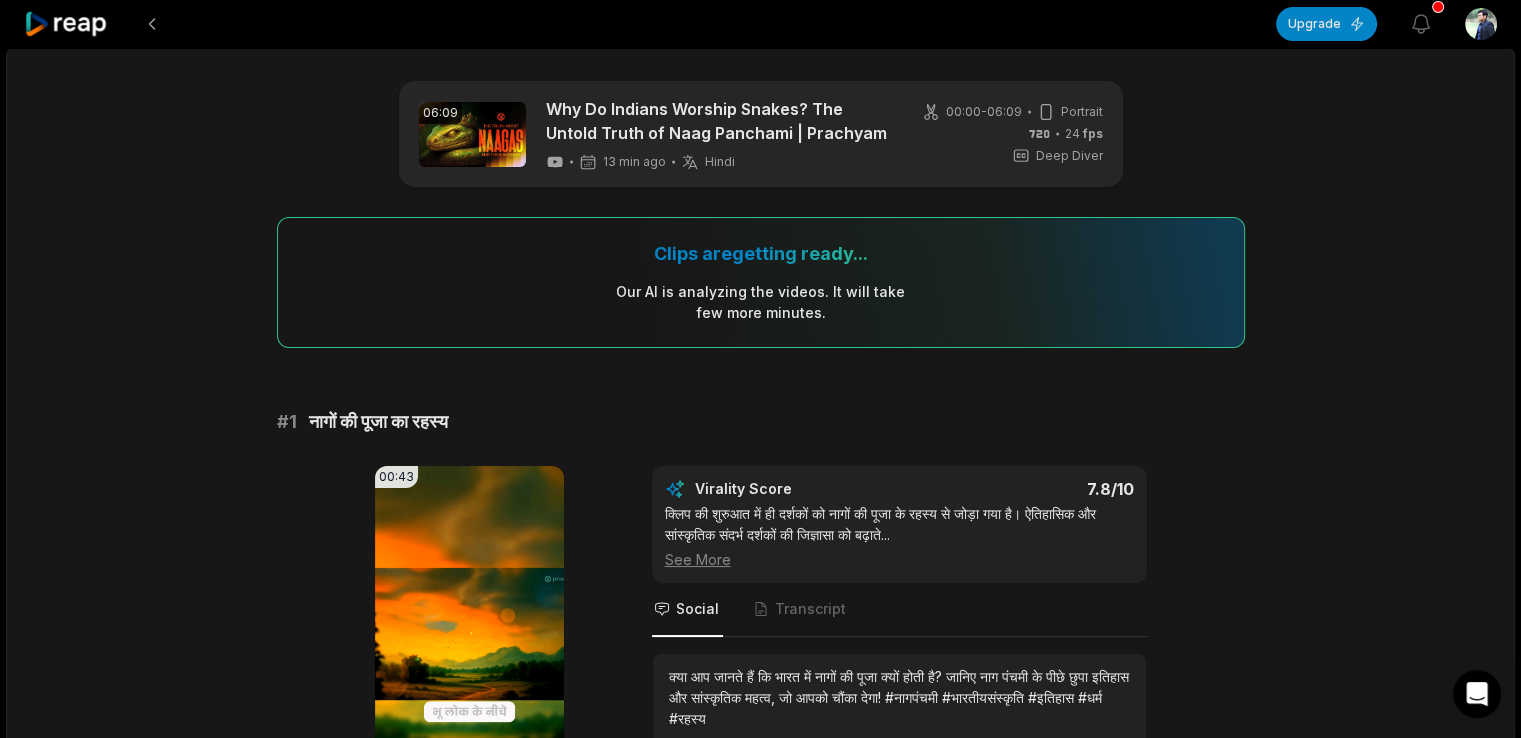 click 